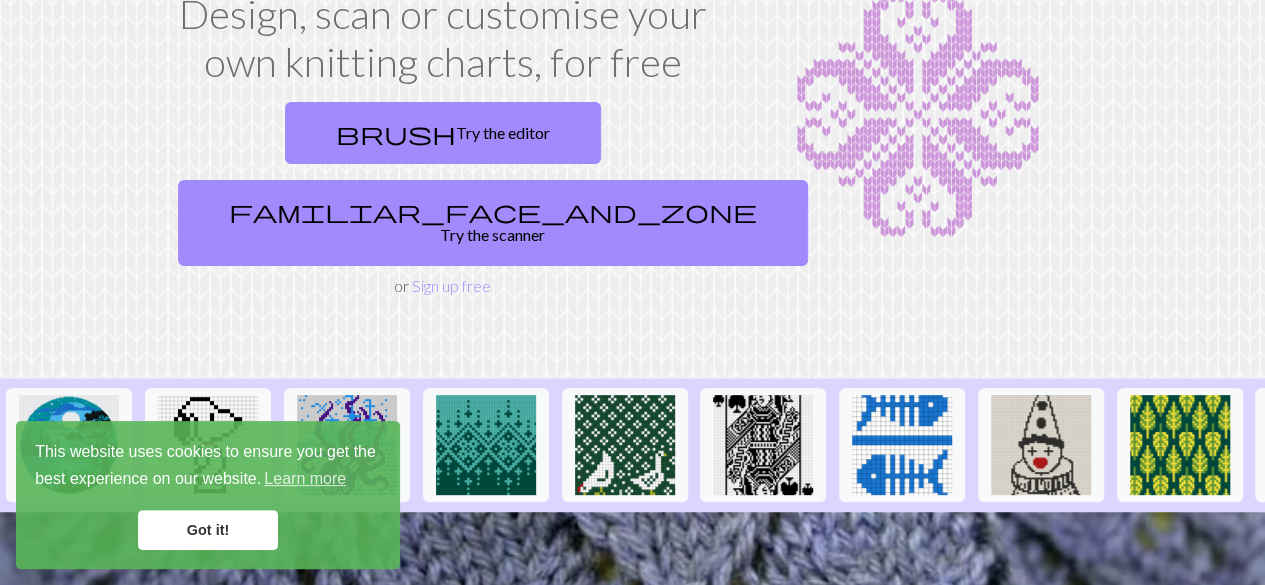 scroll, scrollTop: 156, scrollLeft: 0, axis: vertical 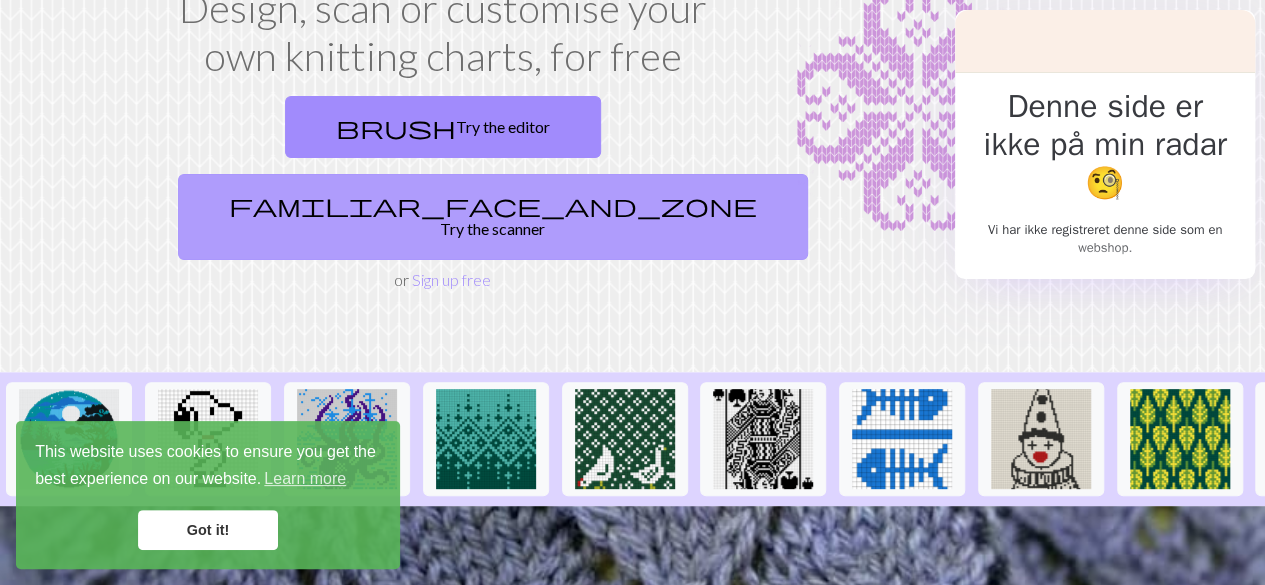 click on "familiar_face_and_zone" at bounding box center [493, 205] 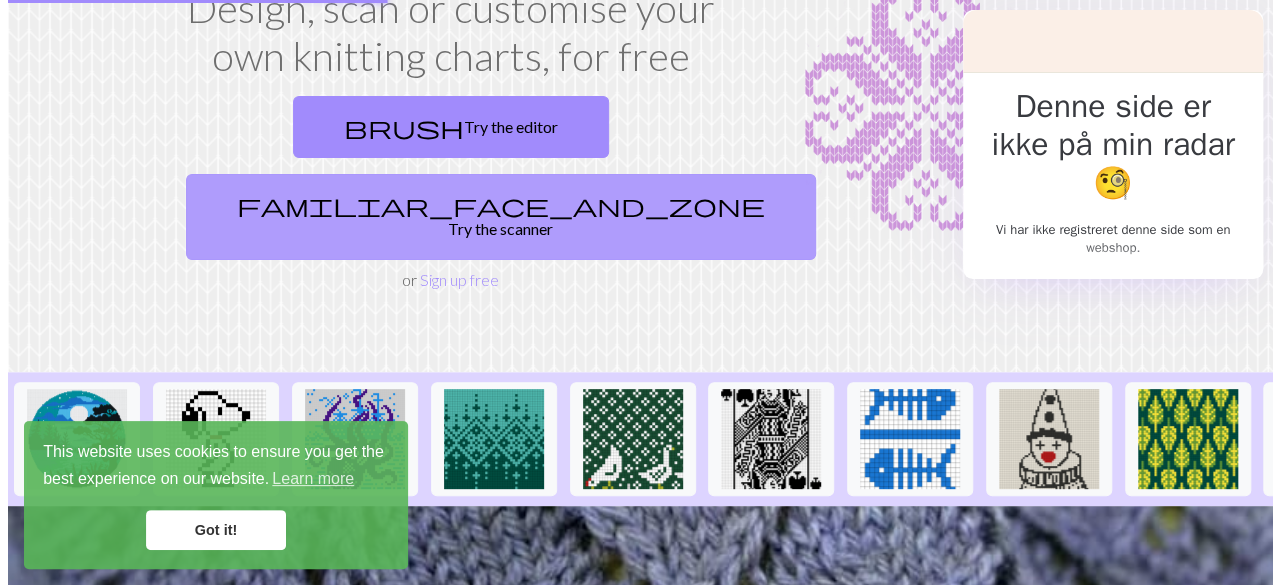 scroll, scrollTop: 0, scrollLeft: 0, axis: both 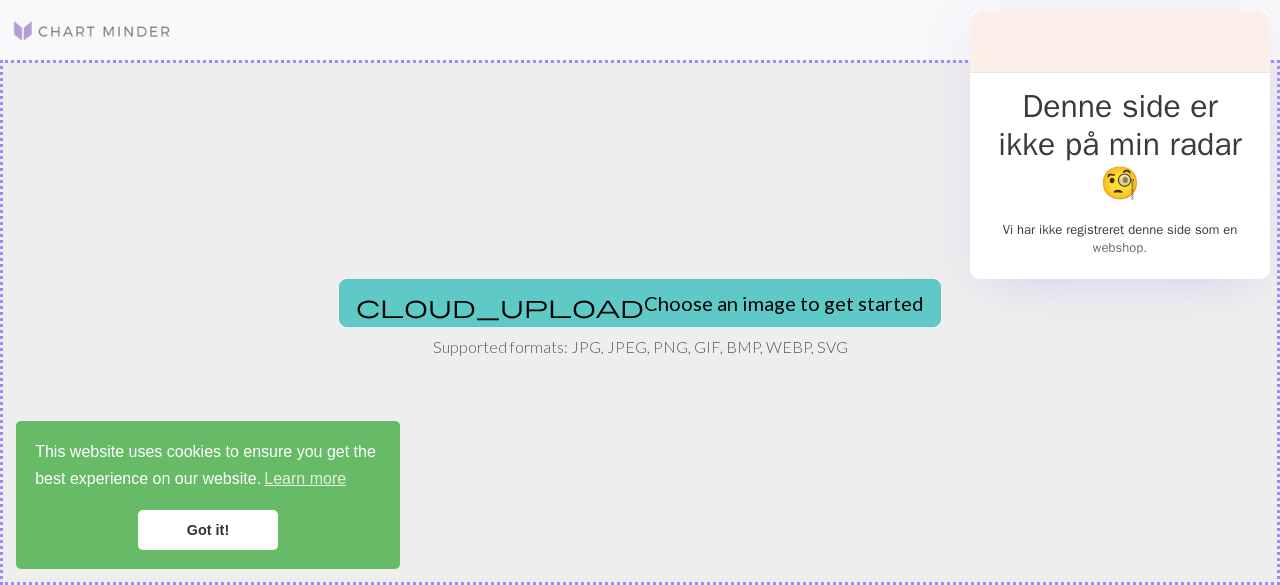 click on "cloud_upload  Choose an image to get started" at bounding box center (640, 303) 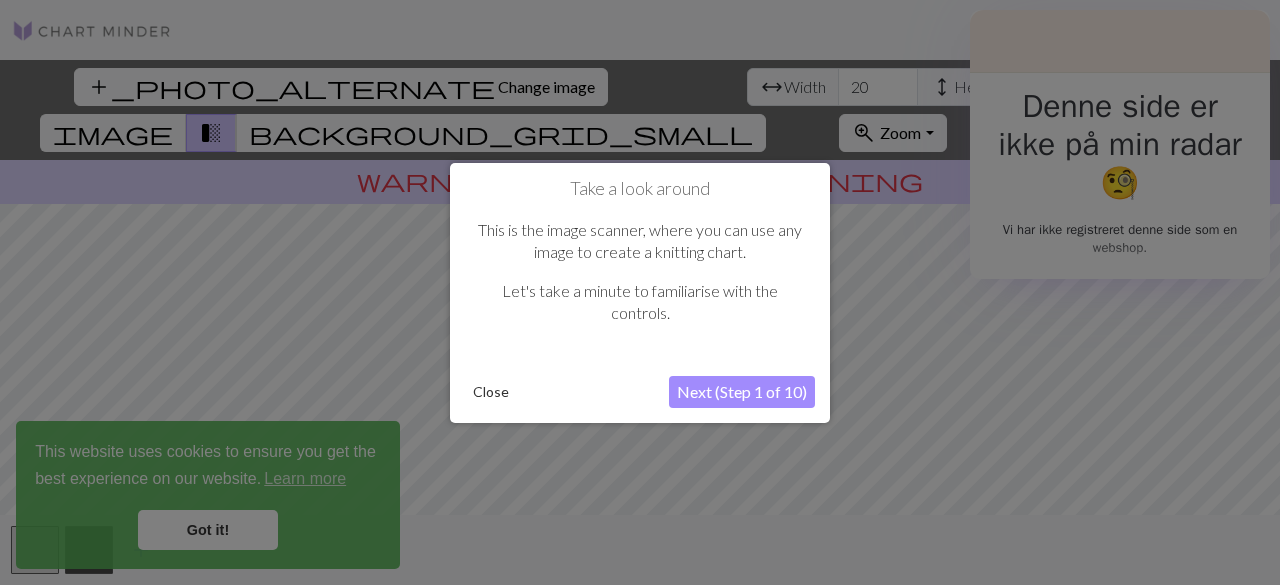 click on "Next (Step 1 of 10)" at bounding box center (742, 392) 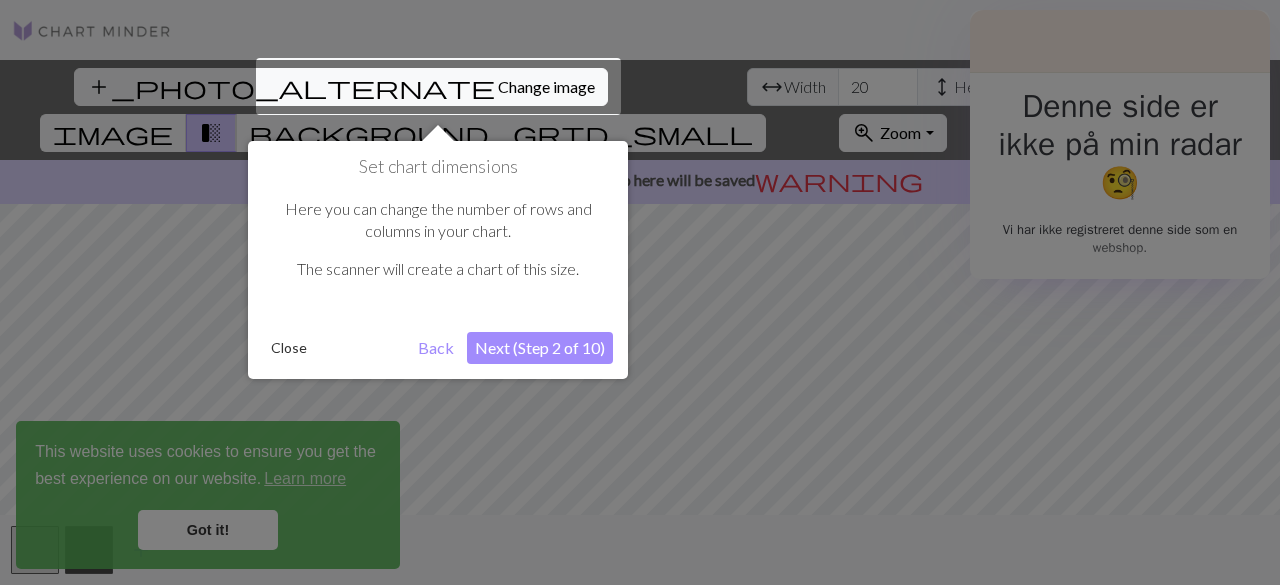 click on "Next (Step 2 of 10)" at bounding box center [540, 348] 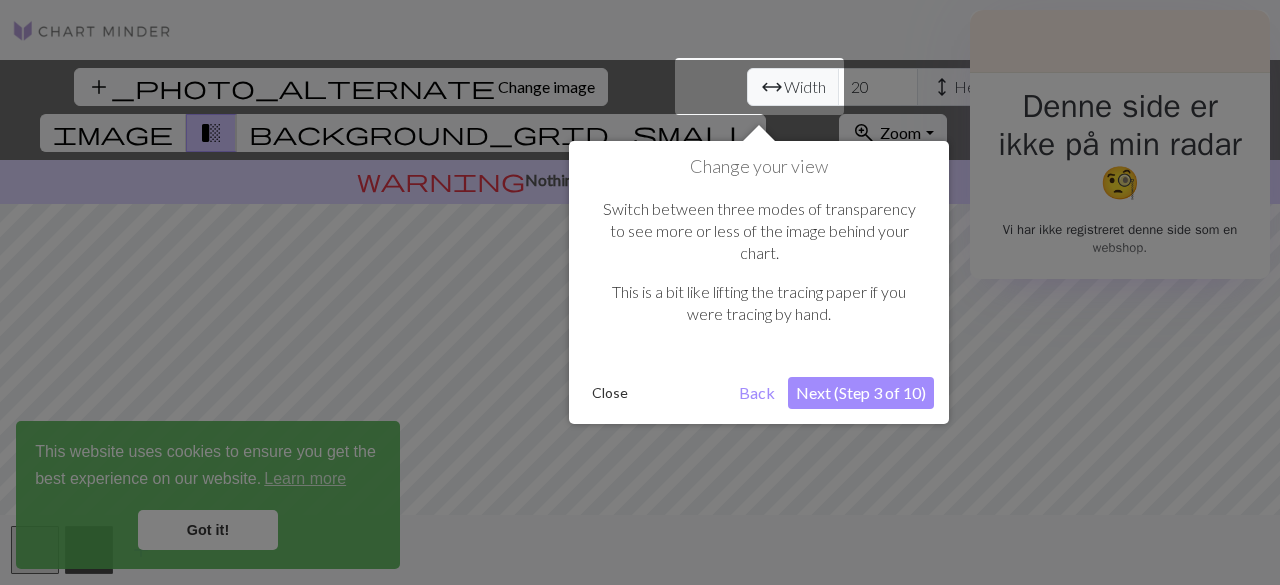 click on "Next (Step 3 of 10)" at bounding box center [861, 393] 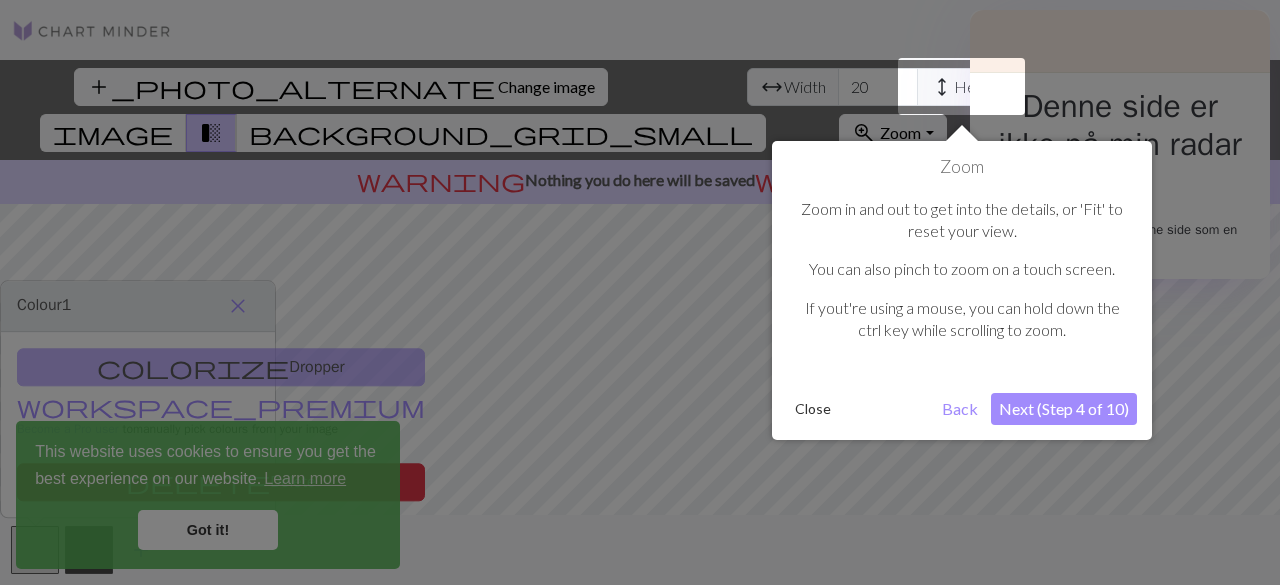 click on "Next (Step 4 of 10)" at bounding box center (1064, 409) 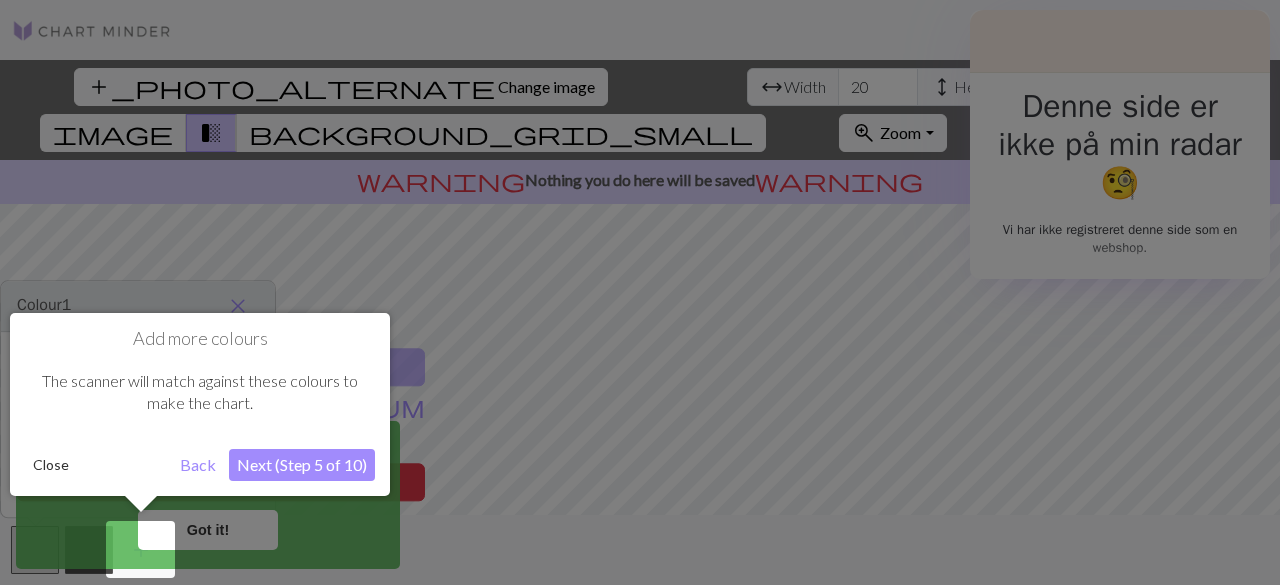 click on "Back" at bounding box center (198, 465) 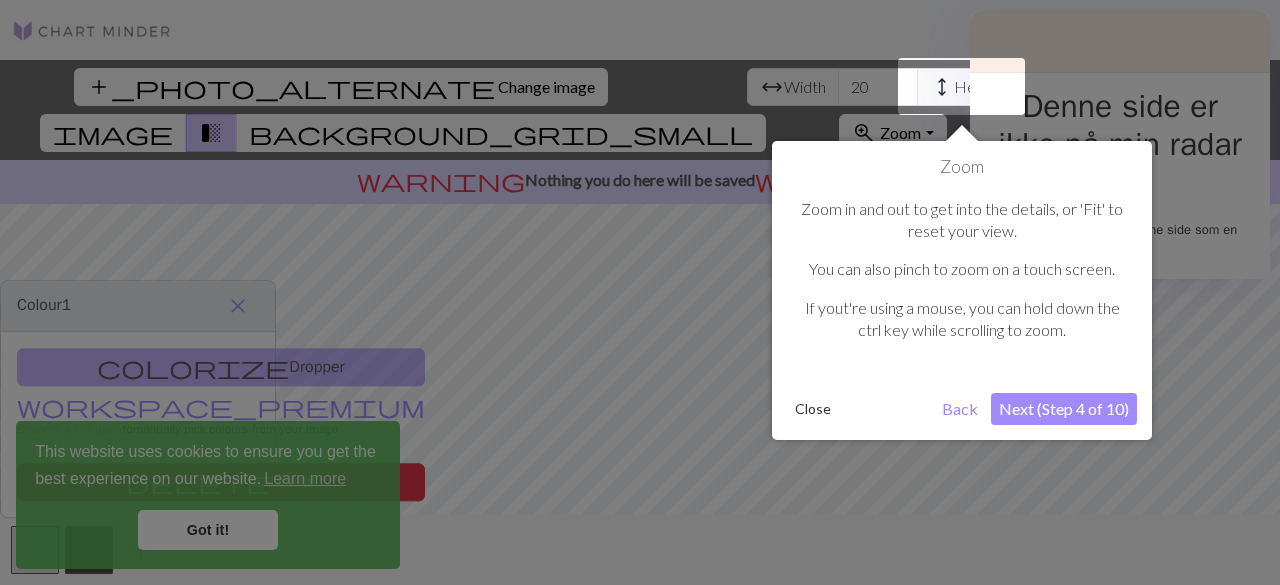 click on "Next (Step 4 of 10)" at bounding box center [1064, 409] 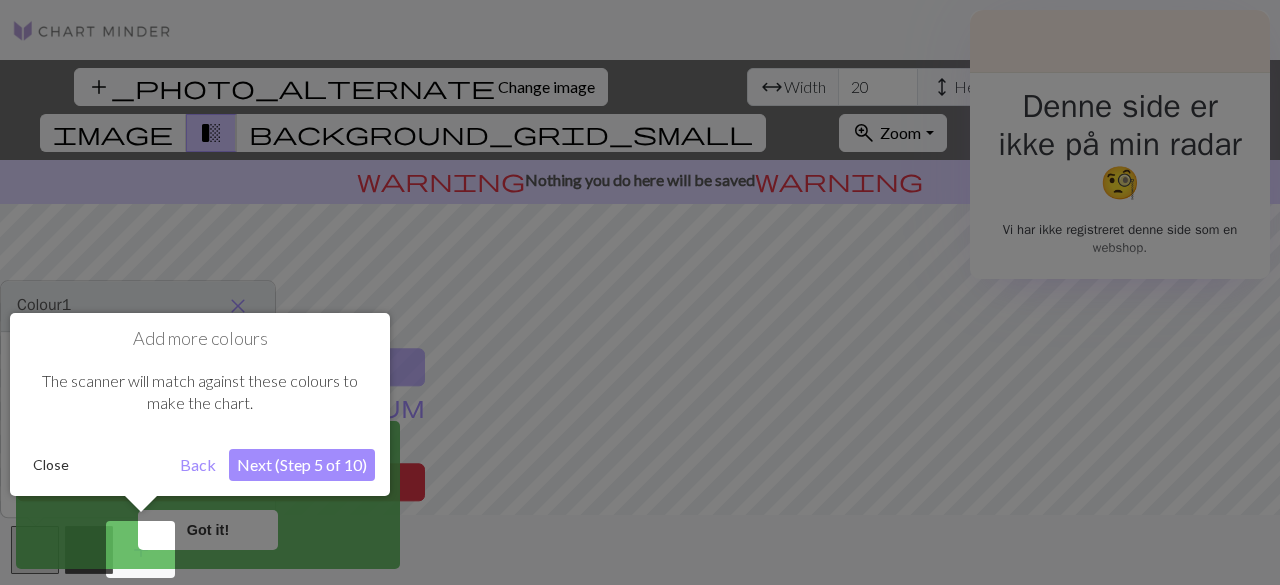 click on "Next (Step 5 of 10)" at bounding box center (302, 465) 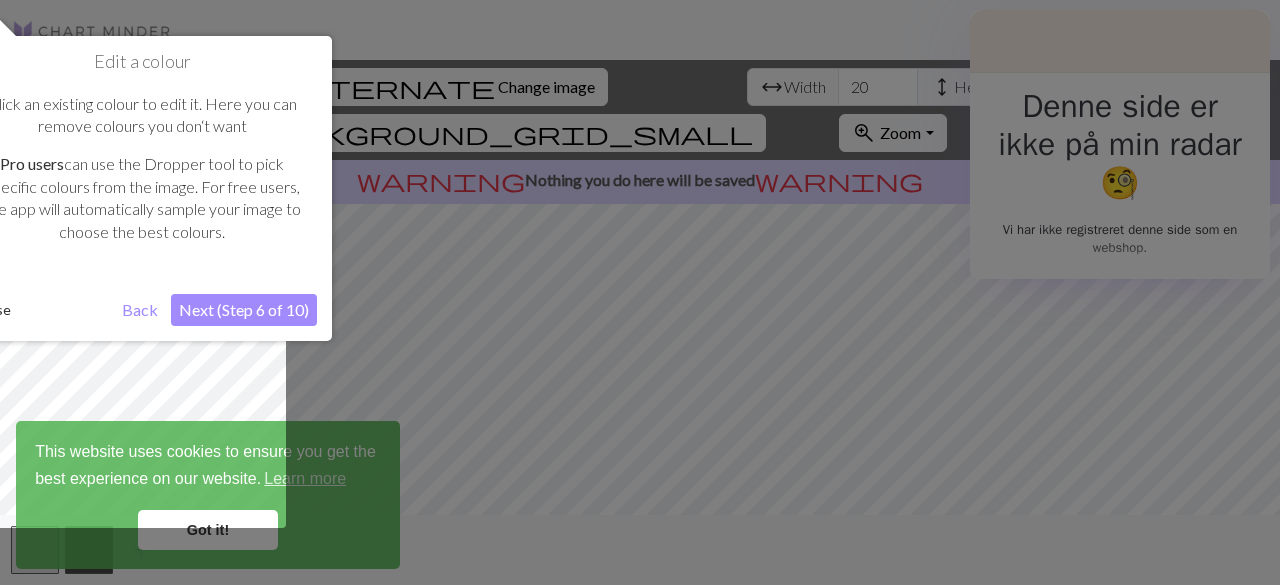 click on "Next (Step 6 of 10)" at bounding box center (244, 310) 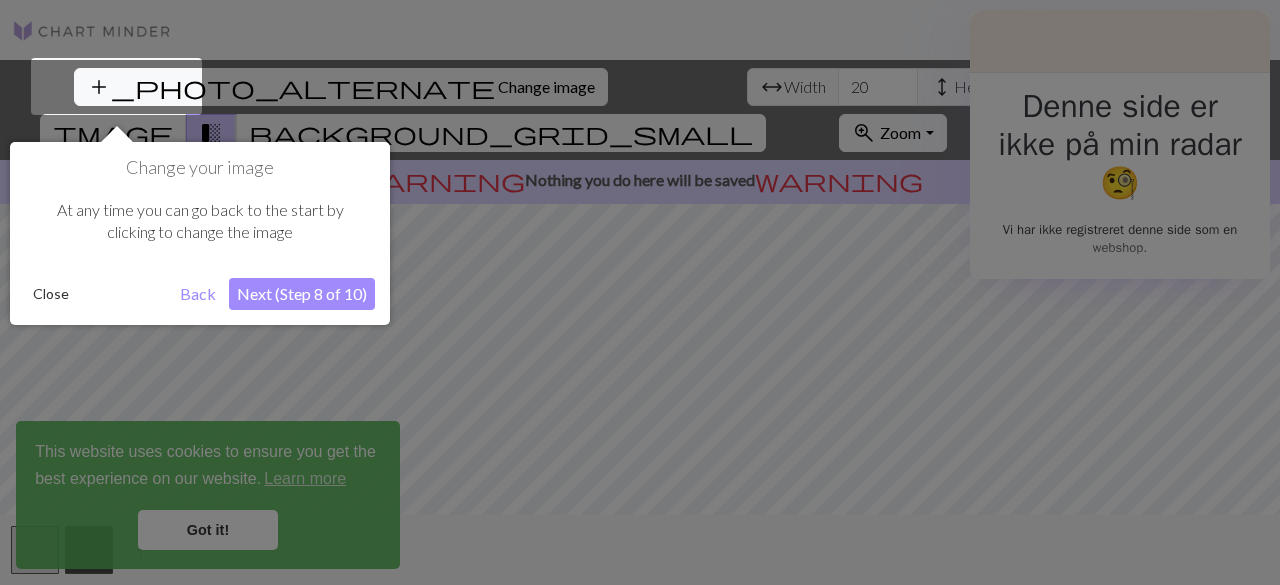 click on "Next (Step 8 of 10)" at bounding box center [302, 294] 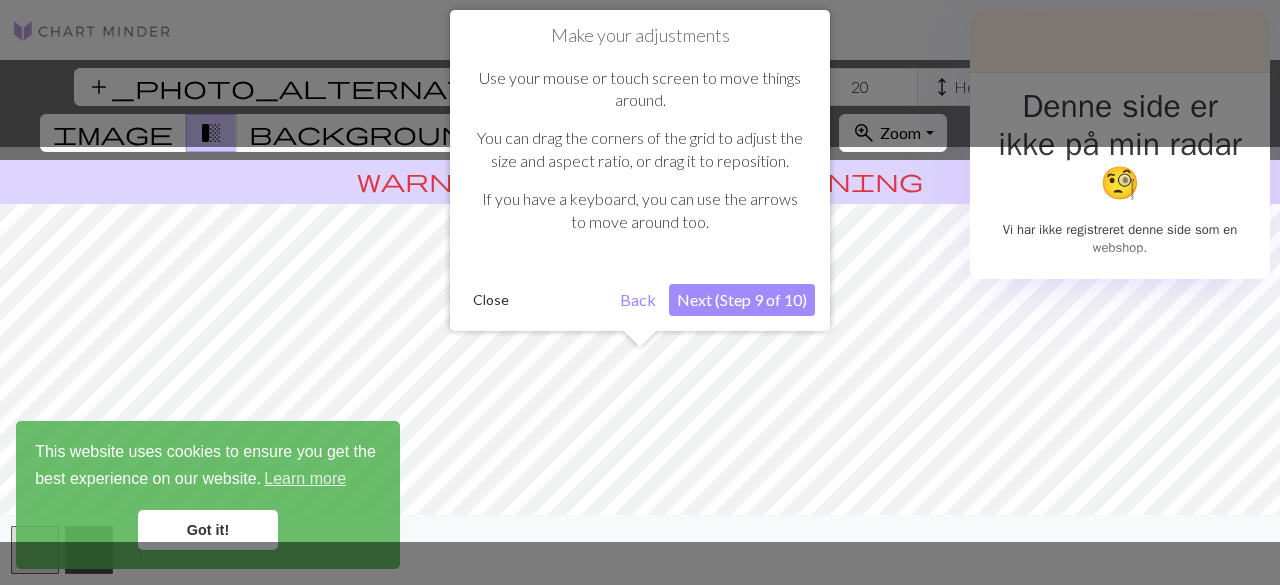 click on "Next (Step 9 of 10)" at bounding box center (742, 300) 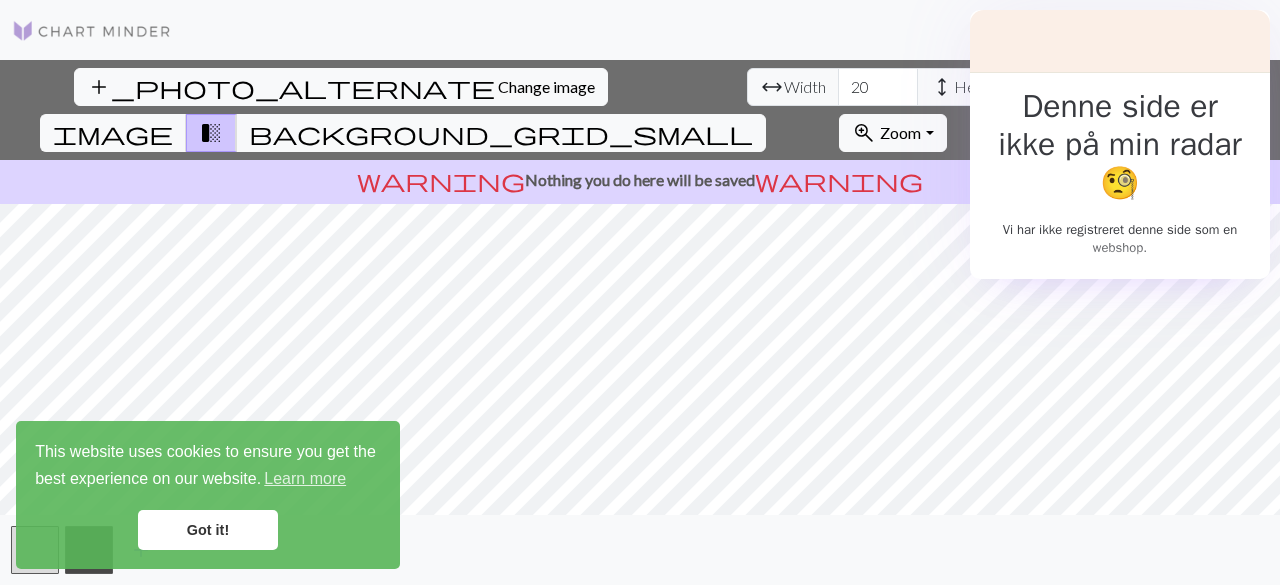click on "Got it!" at bounding box center [208, 530] 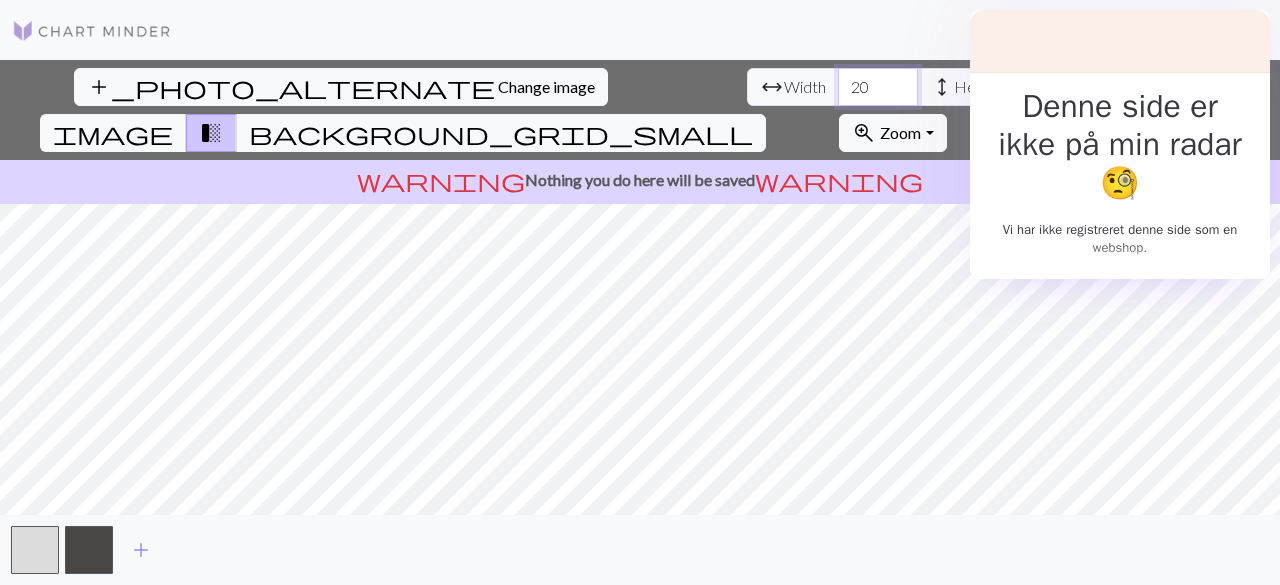 click on "20" at bounding box center [878, 87] 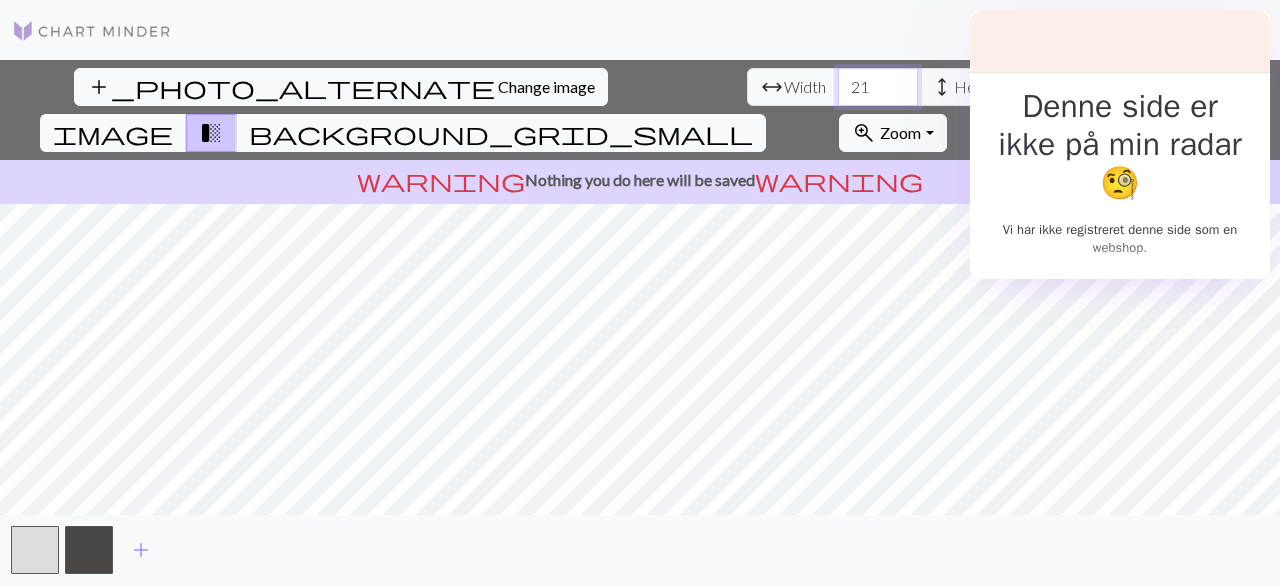 click on "21" at bounding box center [878, 87] 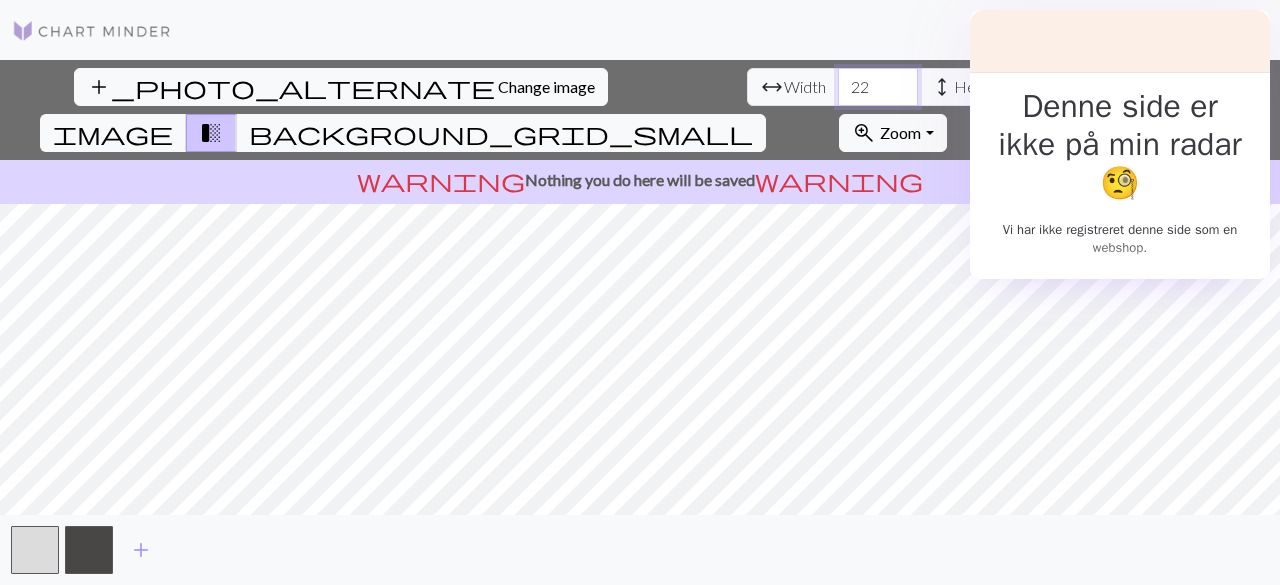 click on "22" at bounding box center (878, 87) 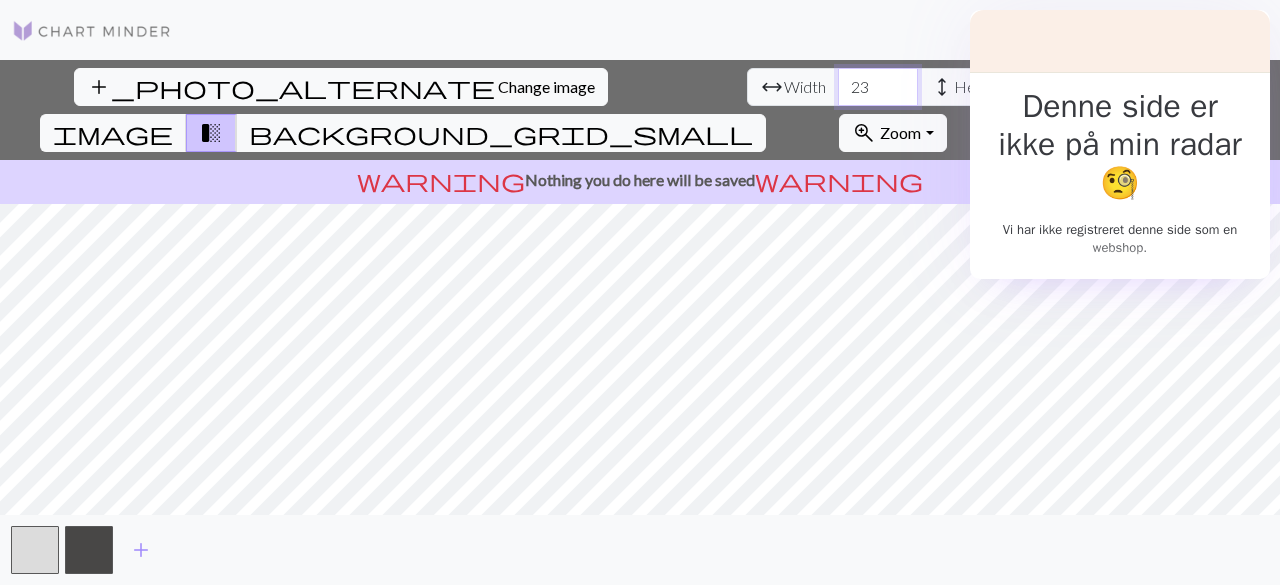 click on "23" at bounding box center (878, 87) 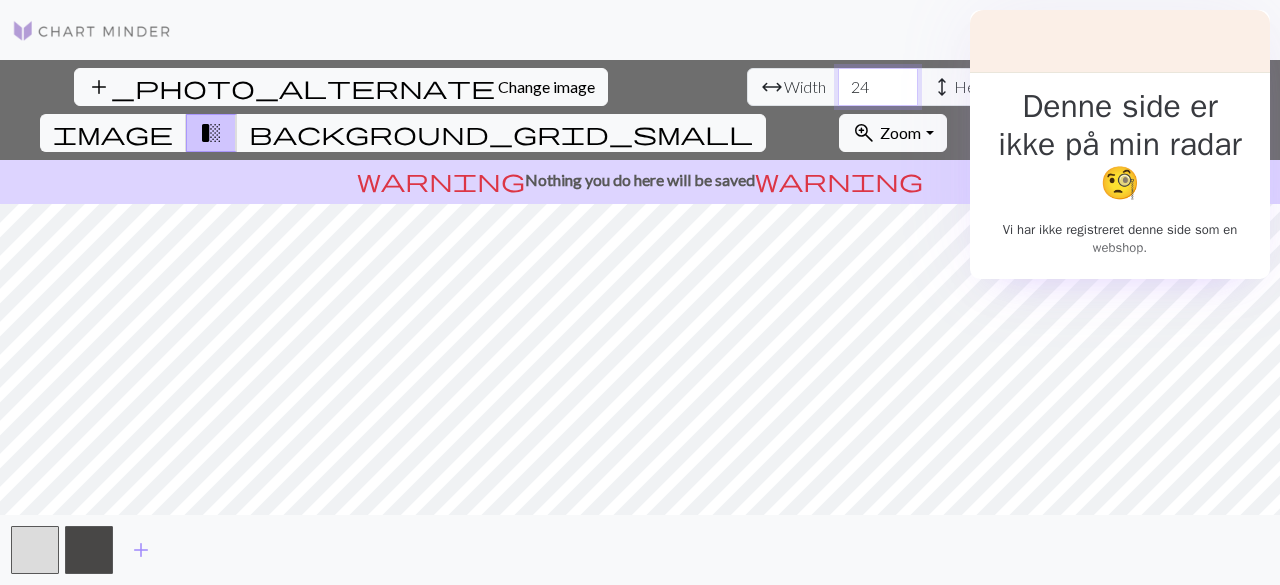 click on "24" at bounding box center [878, 87] 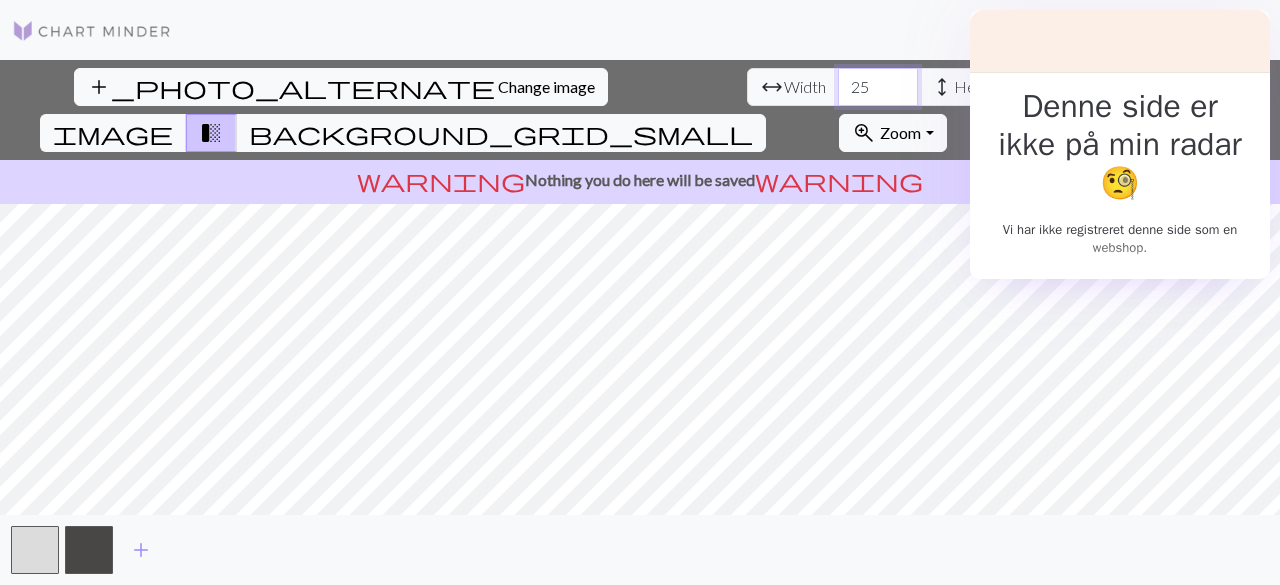 click on "25" at bounding box center [878, 87] 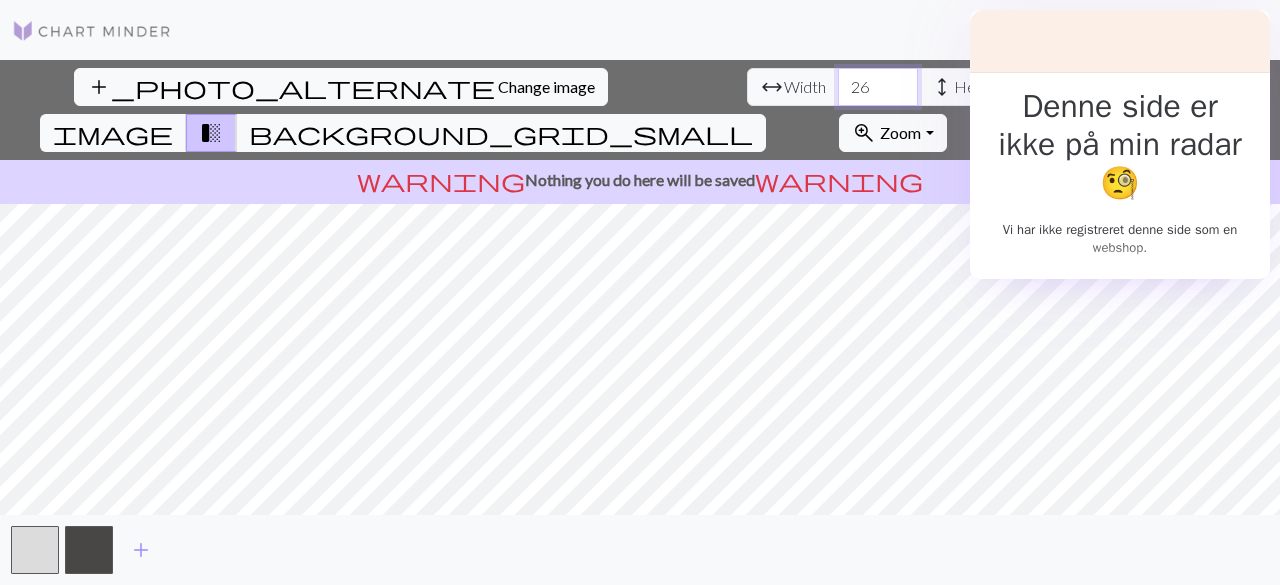 click on "26" at bounding box center [878, 87] 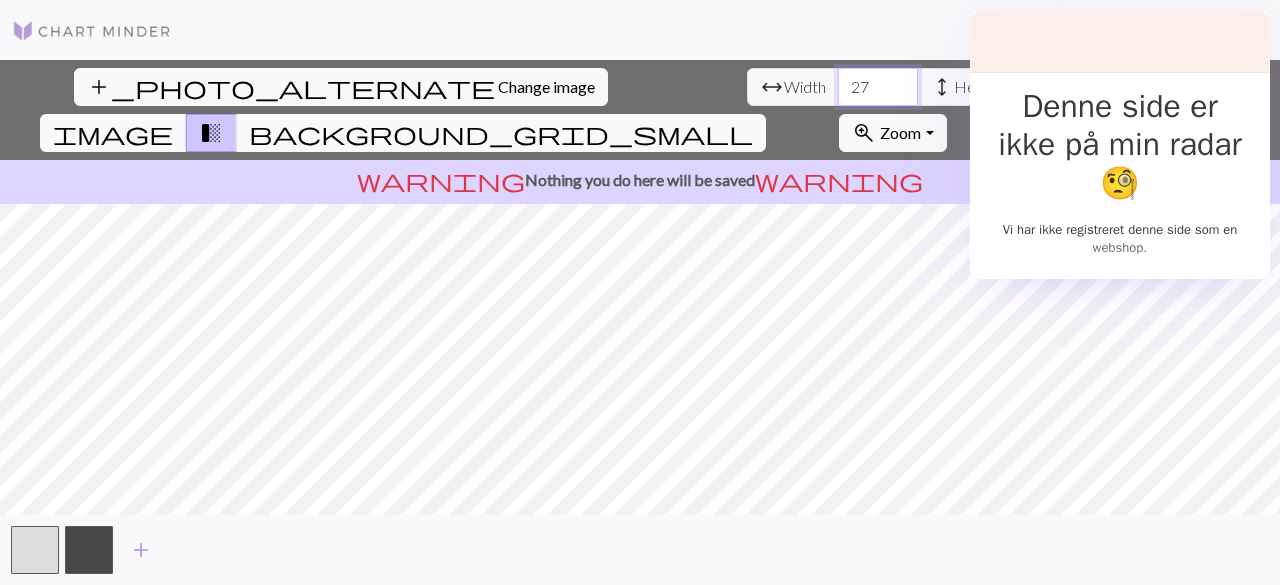 click on "27" at bounding box center (878, 87) 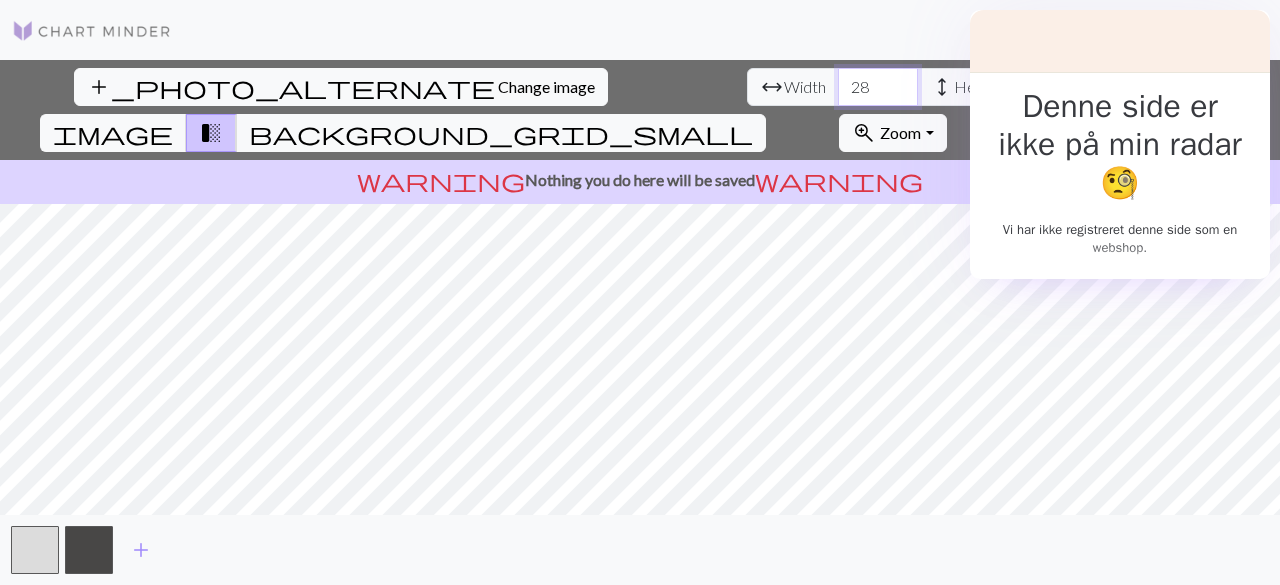 click on "28" at bounding box center (878, 87) 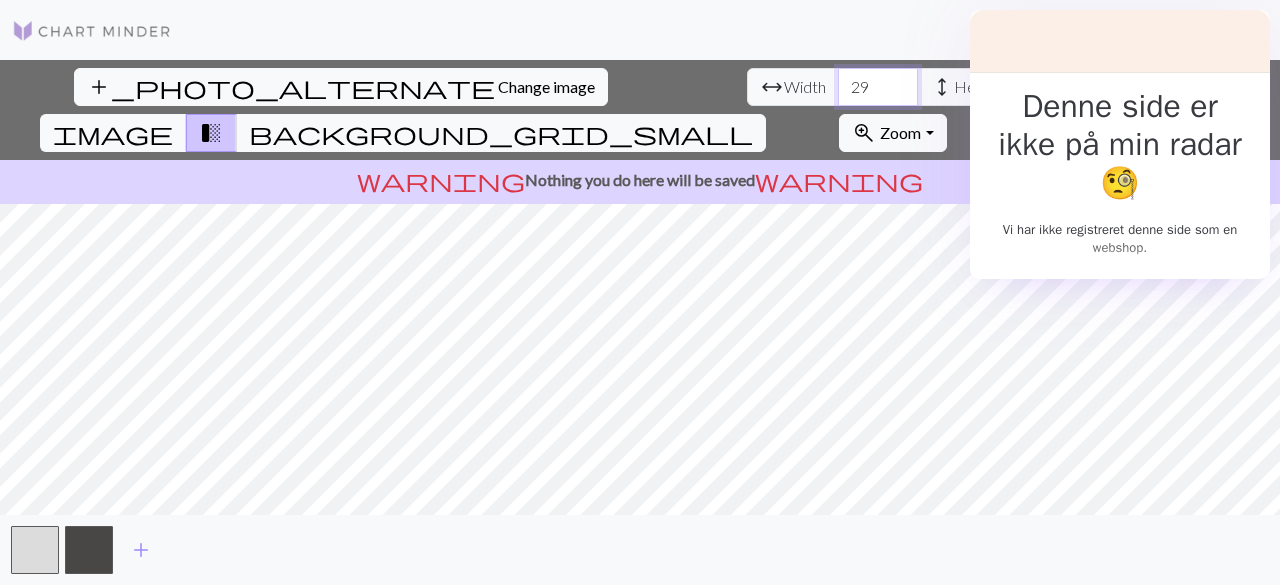 click on "29" at bounding box center (878, 87) 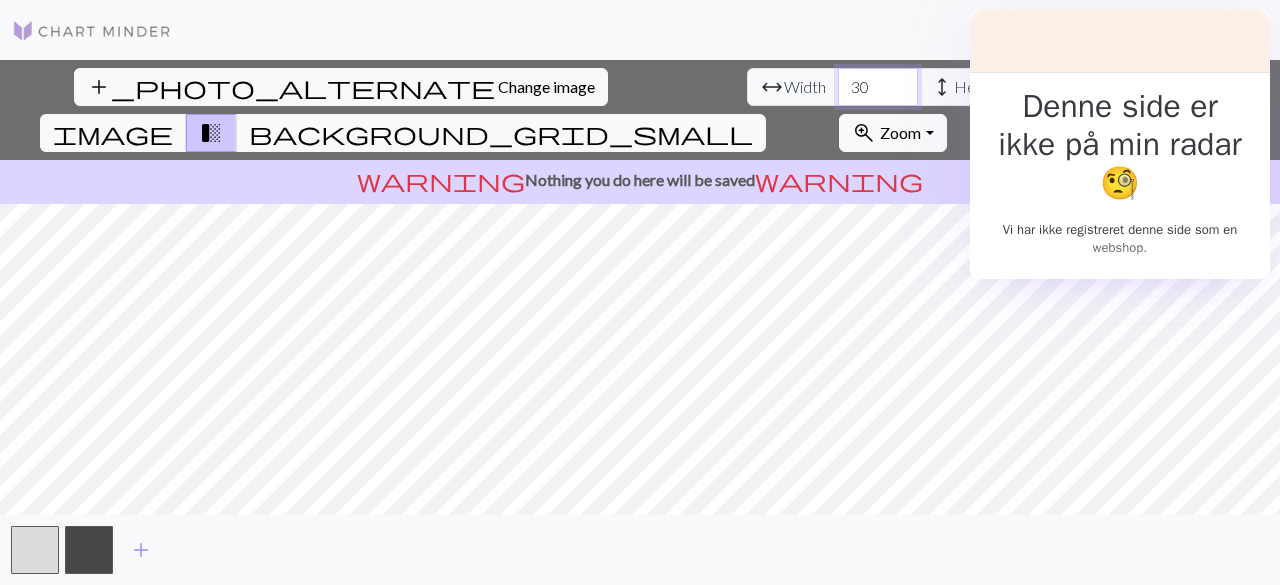 click on "30" at bounding box center [878, 87] 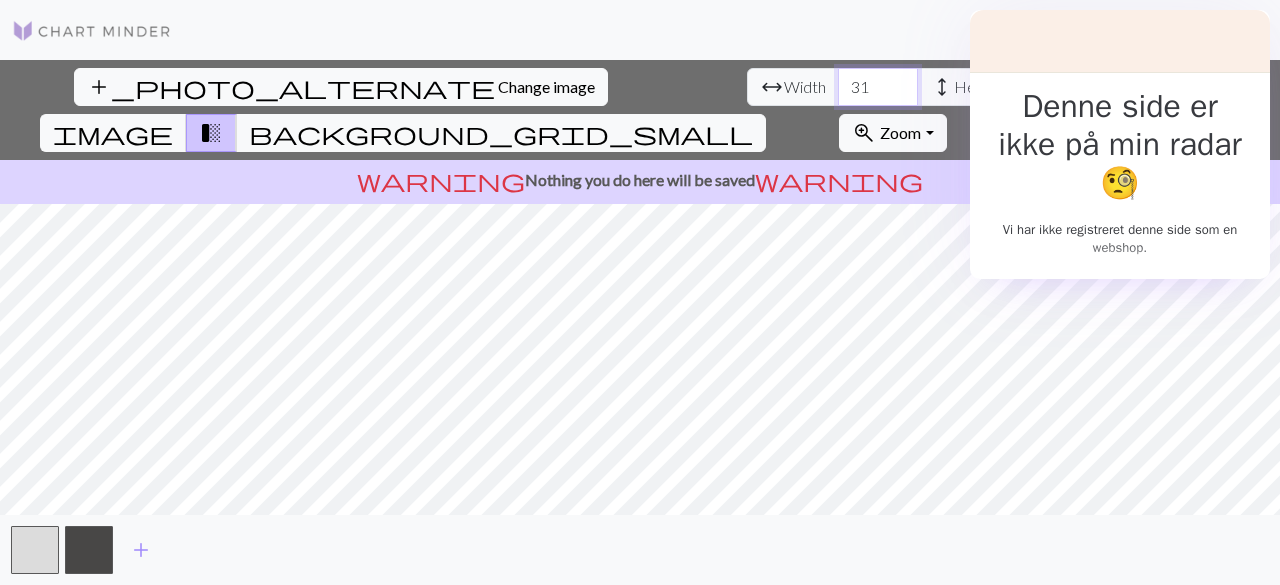 click on "31" at bounding box center (878, 87) 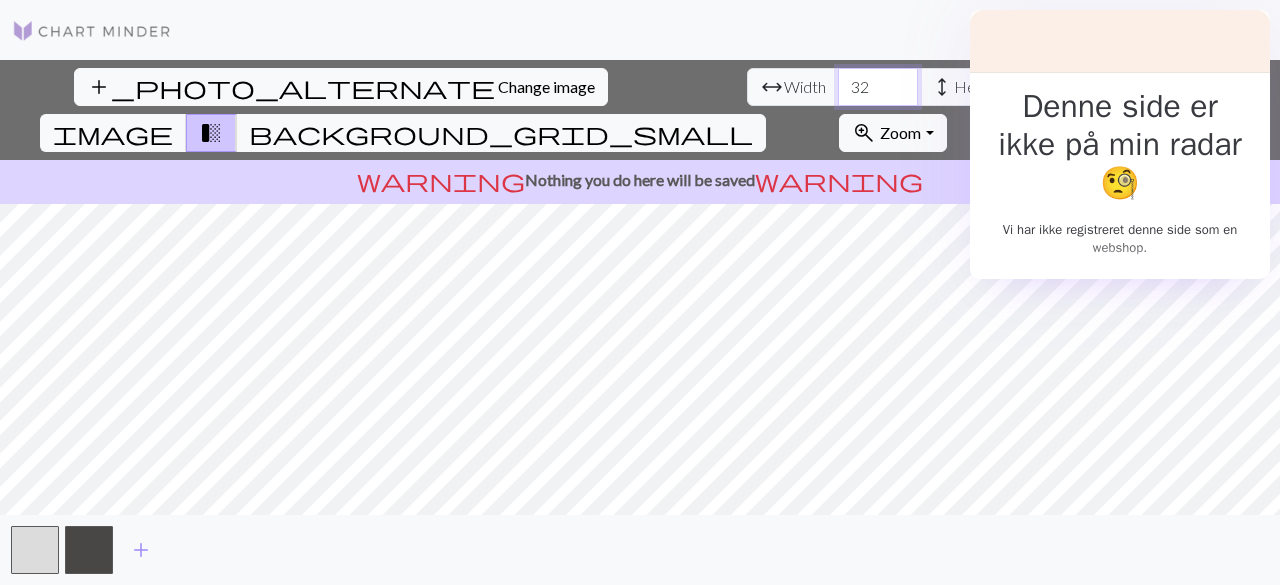 click on "32" at bounding box center [878, 87] 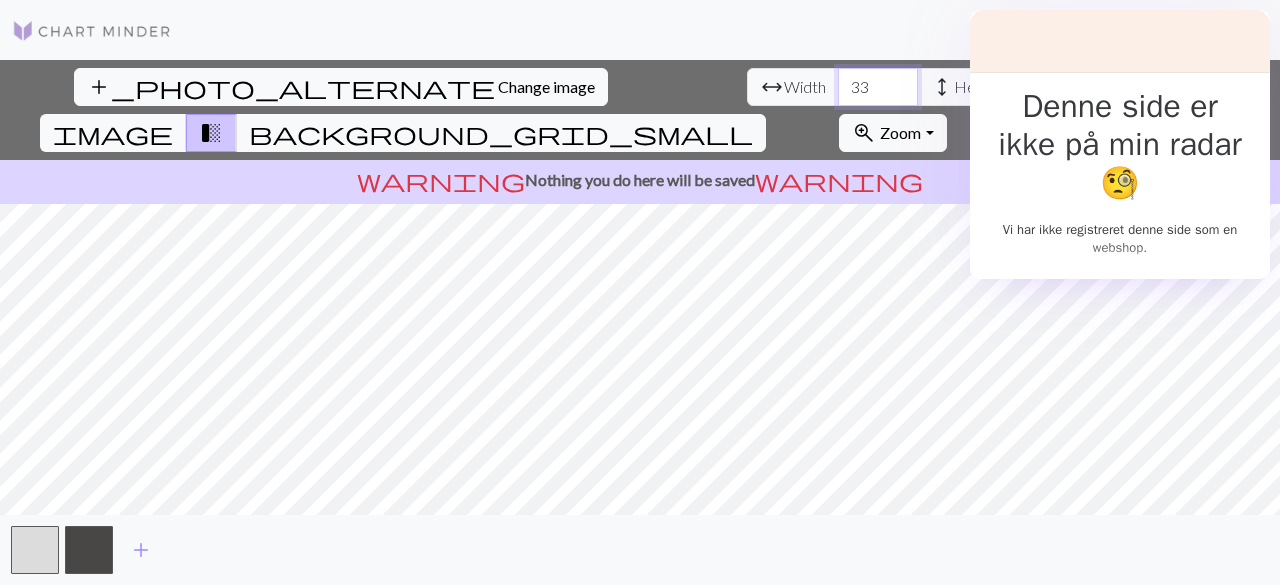 click on "33" at bounding box center (878, 87) 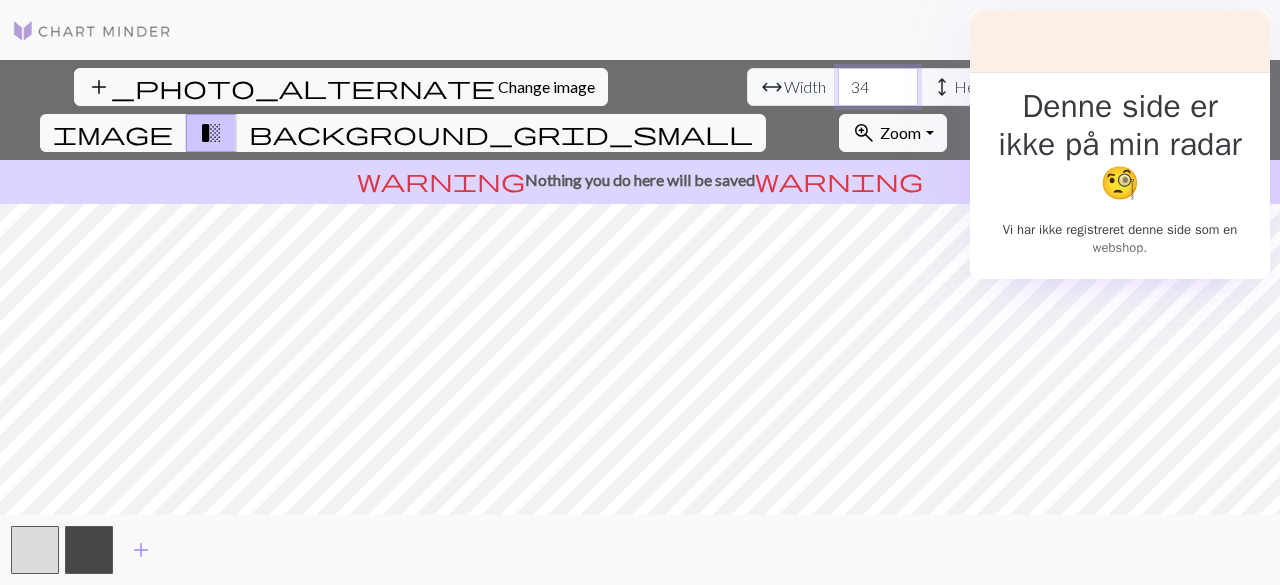 click on "34" at bounding box center [878, 87] 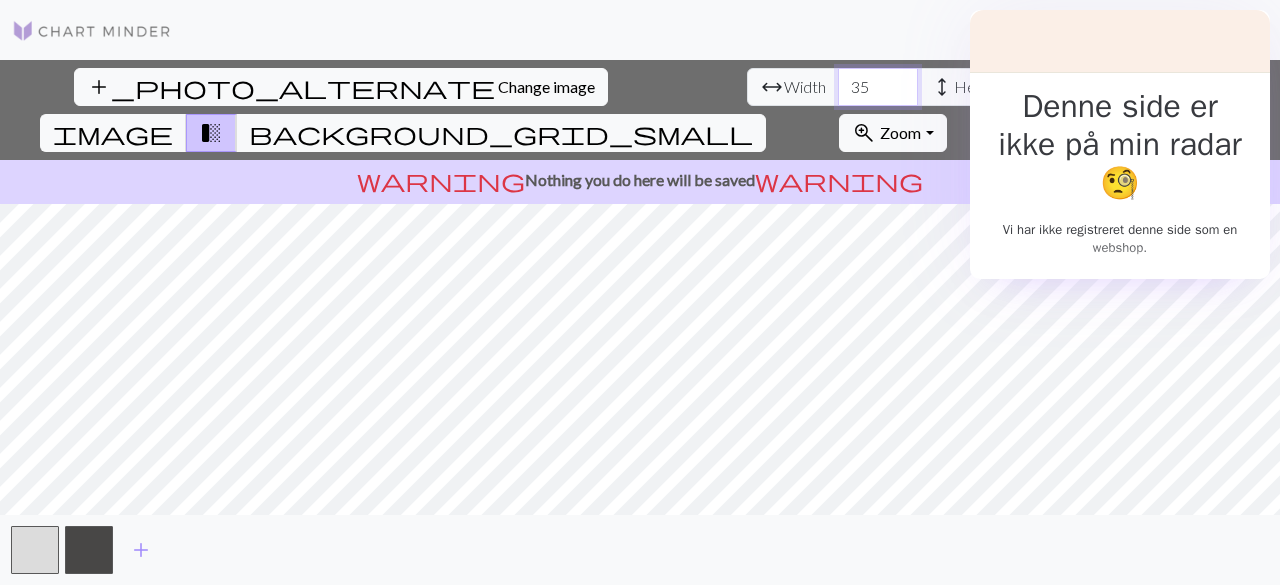 click on "35" at bounding box center (878, 87) 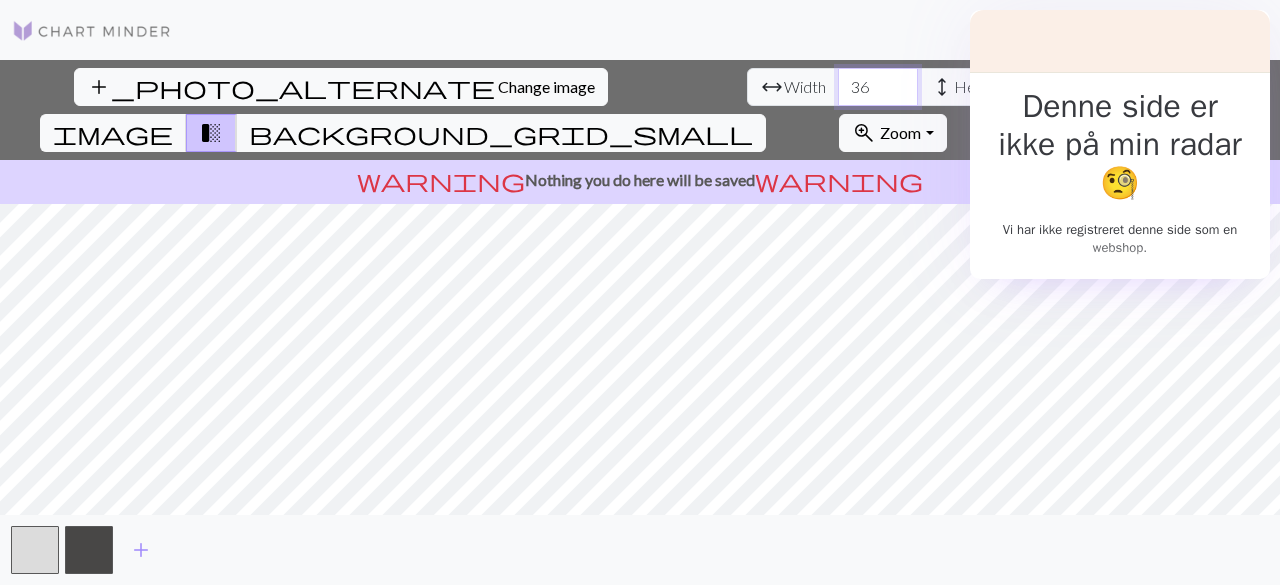 click on "36" at bounding box center (878, 87) 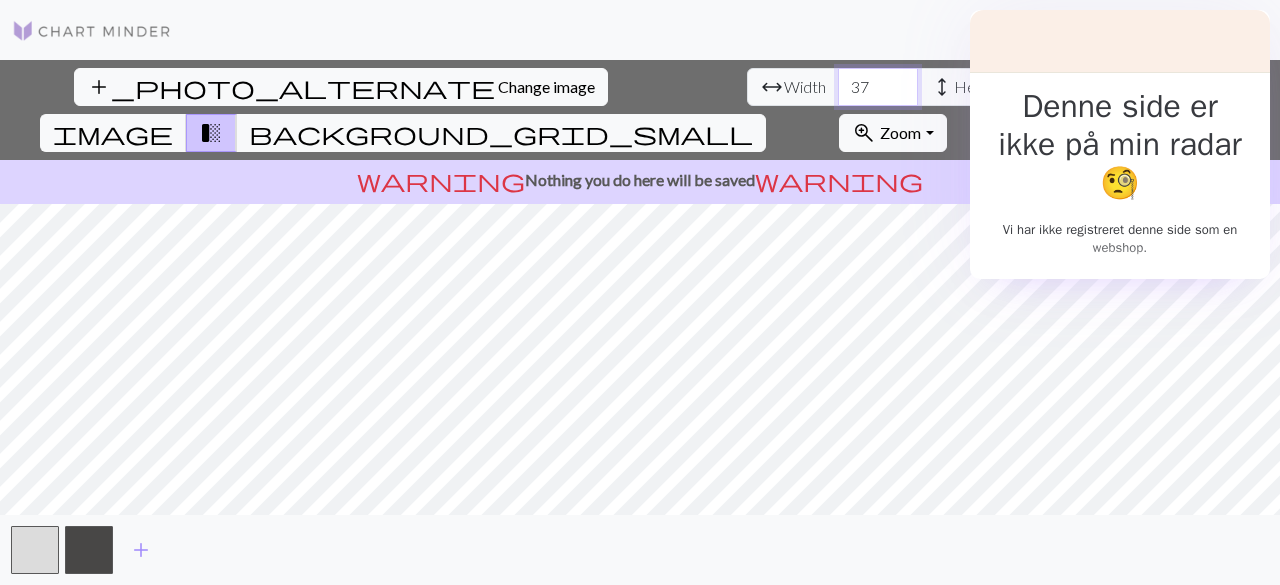 click on "37" at bounding box center [878, 87] 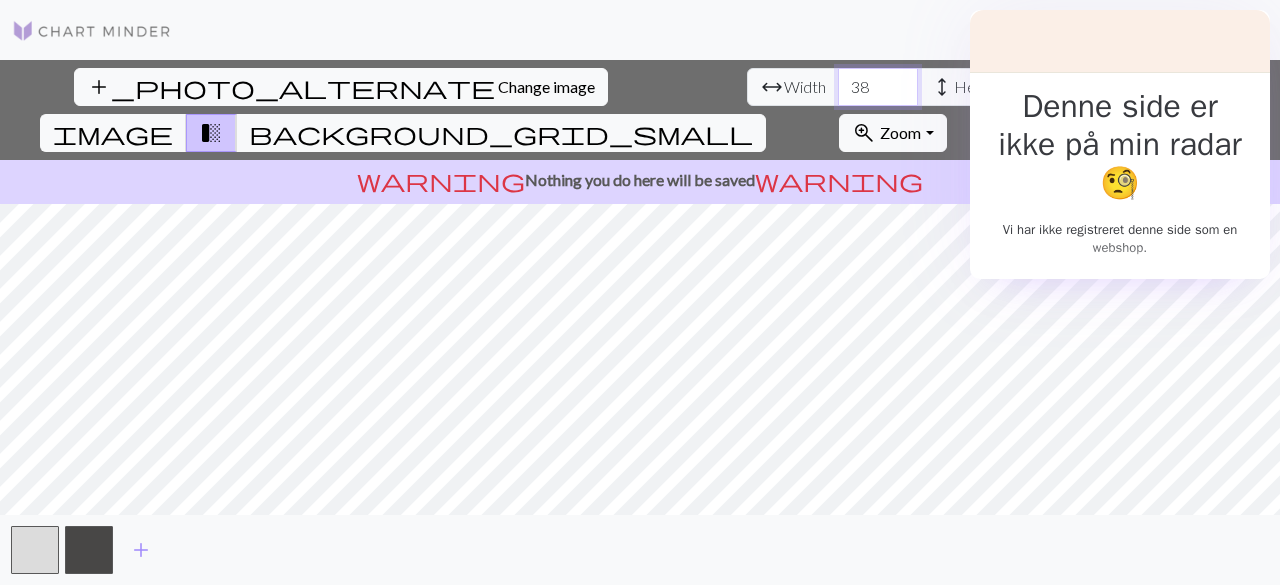 click on "38" at bounding box center (878, 87) 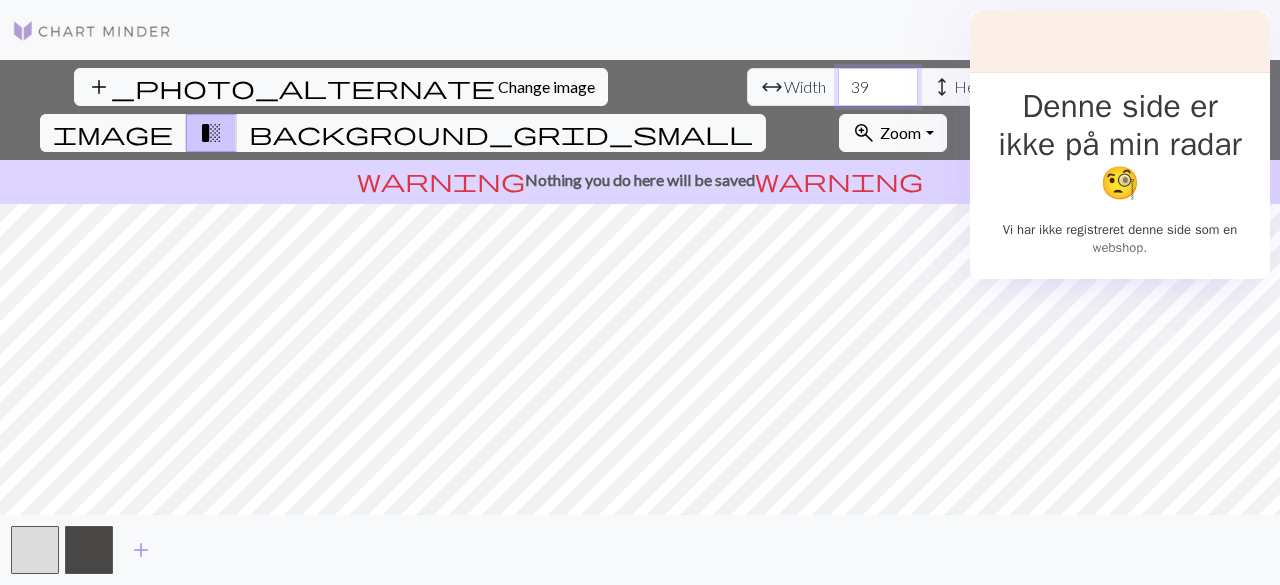 click on "39" at bounding box center (878, 87) 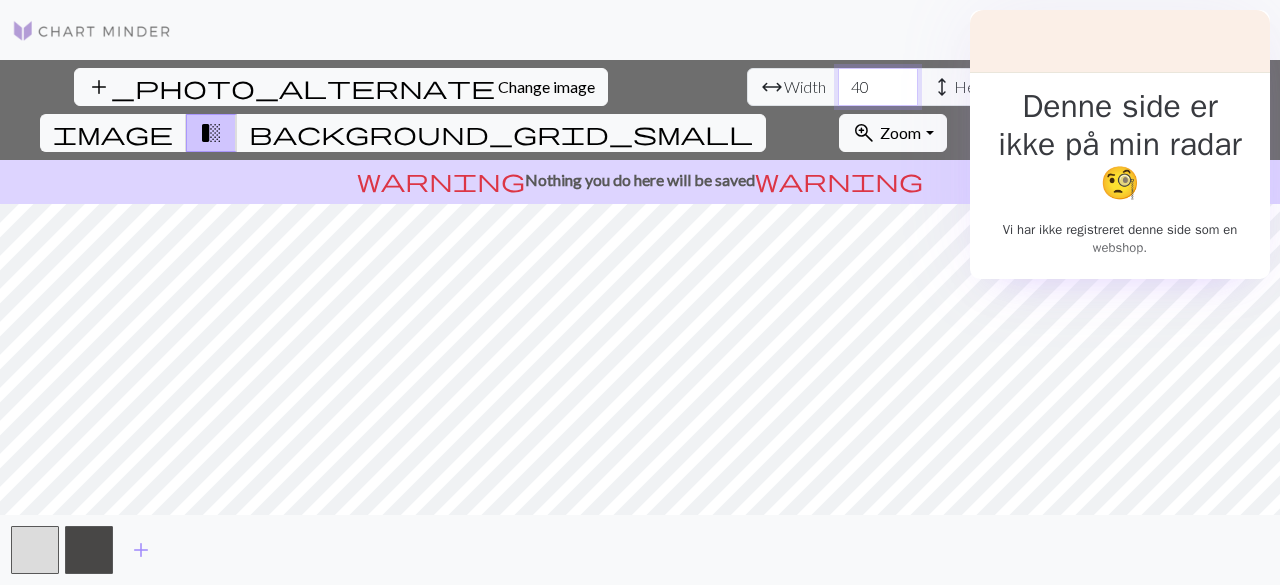click on "40" at bounding box center [878, 87] 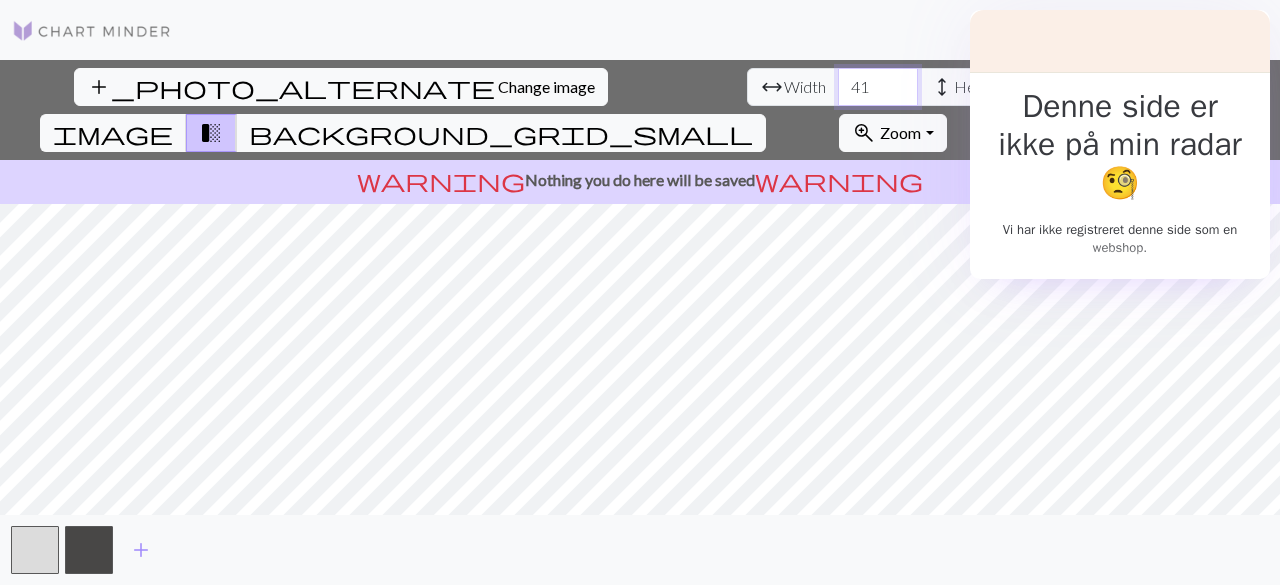 click on "41" at bounding box center (878, 87) 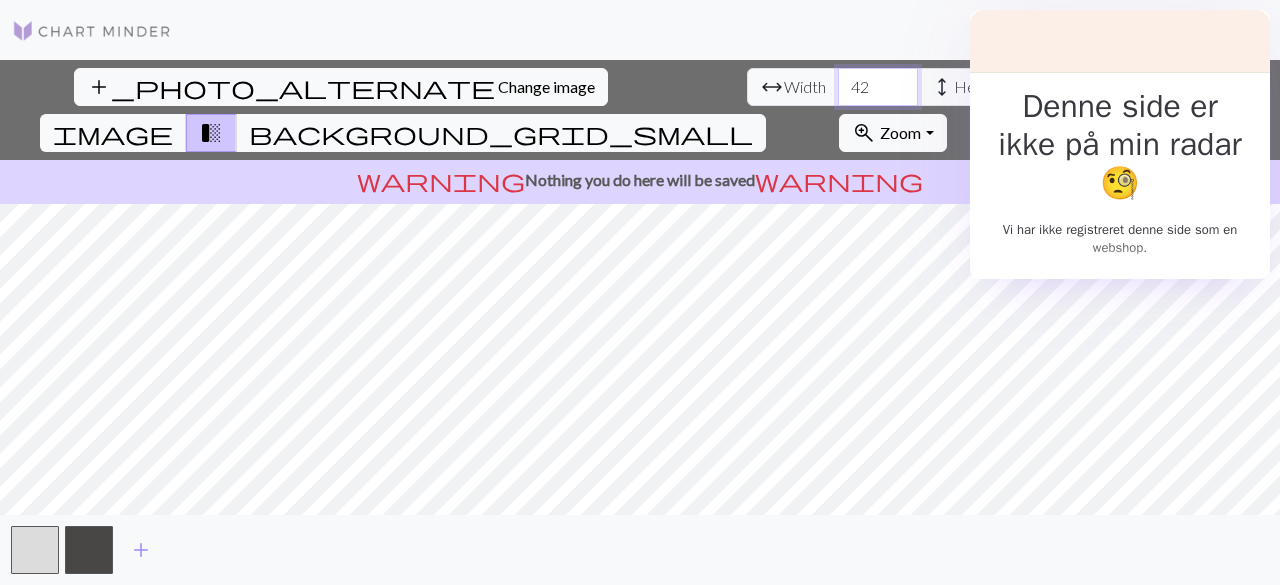 click on "42" at bounding box center [878, 87] 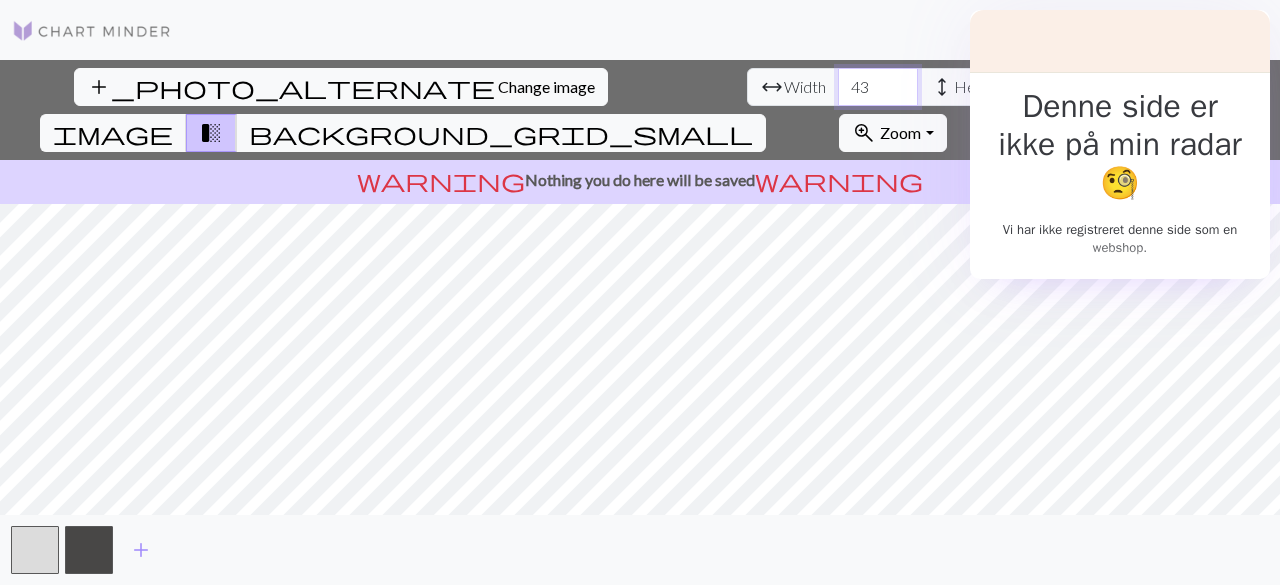click on "43" at bounding box center [878, 87] 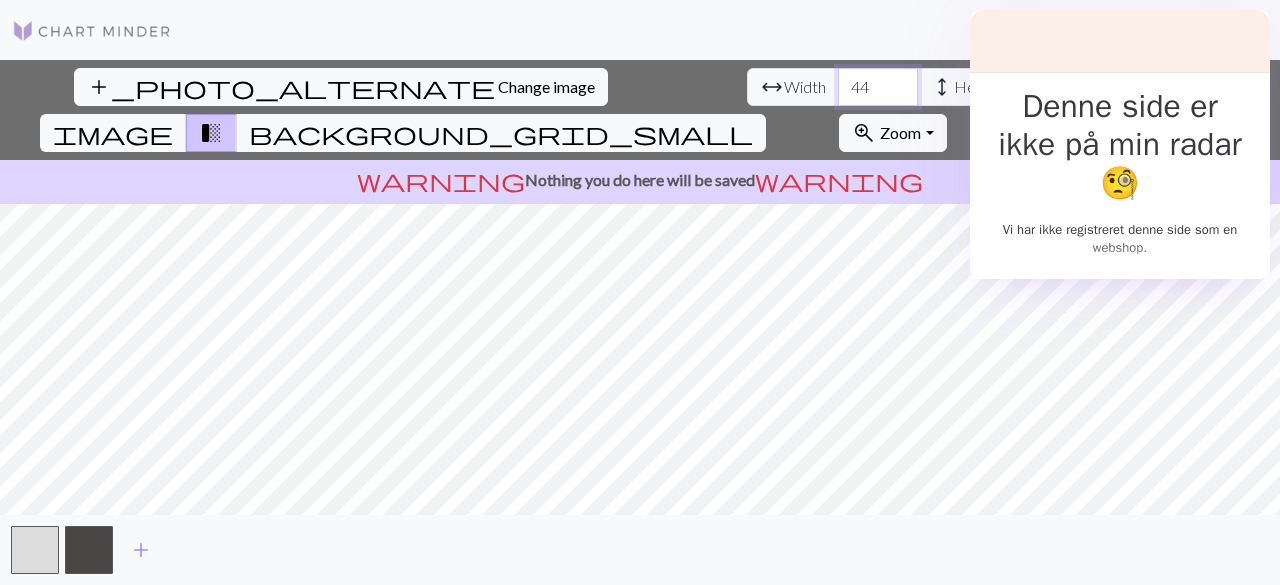 click on "44" at bounding box center (878, 87) 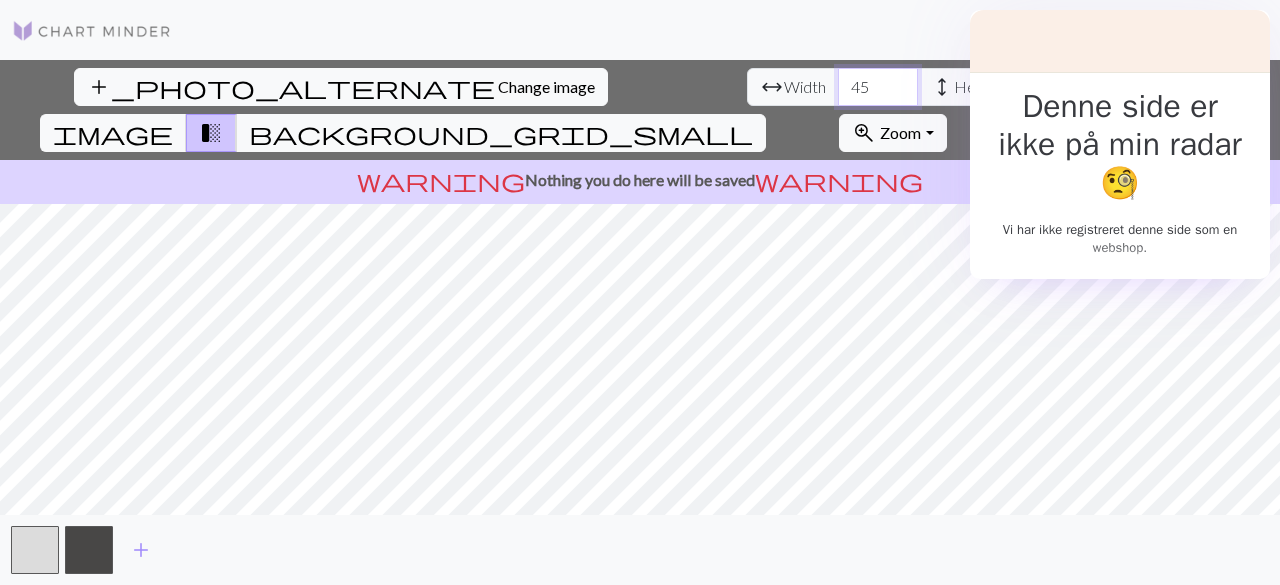 click on "45" at bounding box center [878, 87] 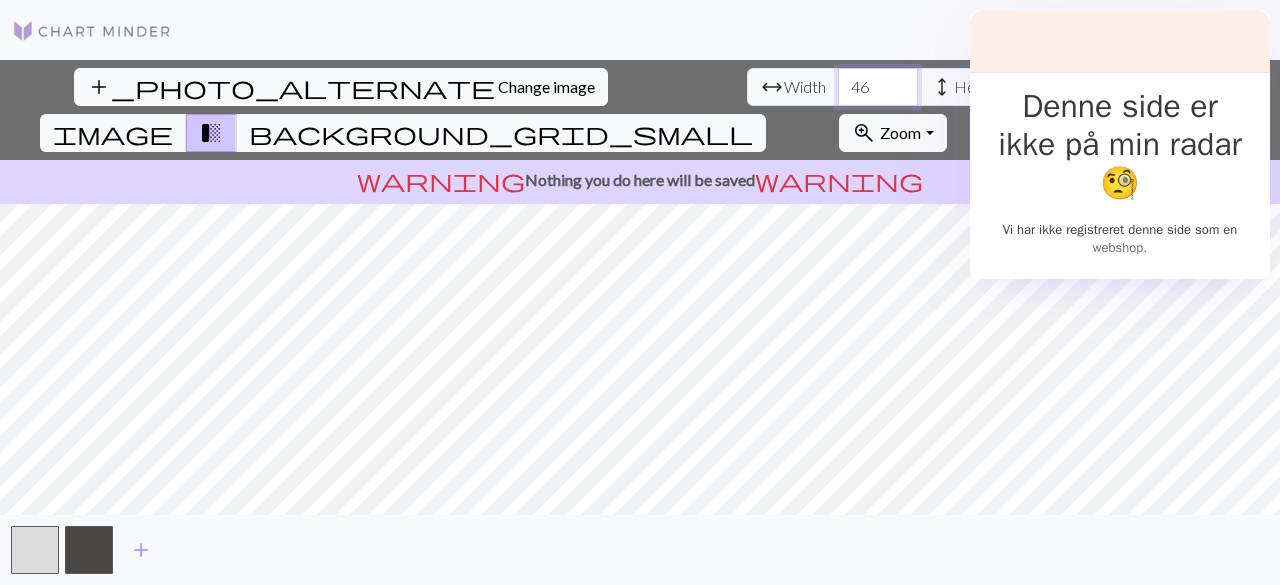 click on "46" at bounding box center (878, 87) 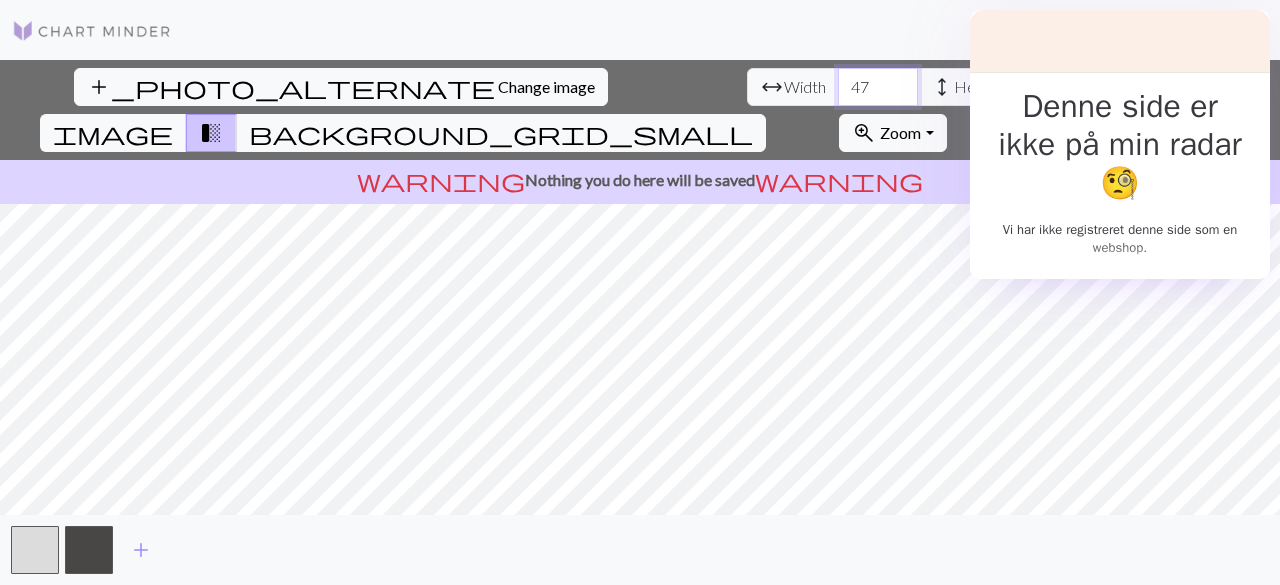 click on "47" at bounding box center [878, 87] 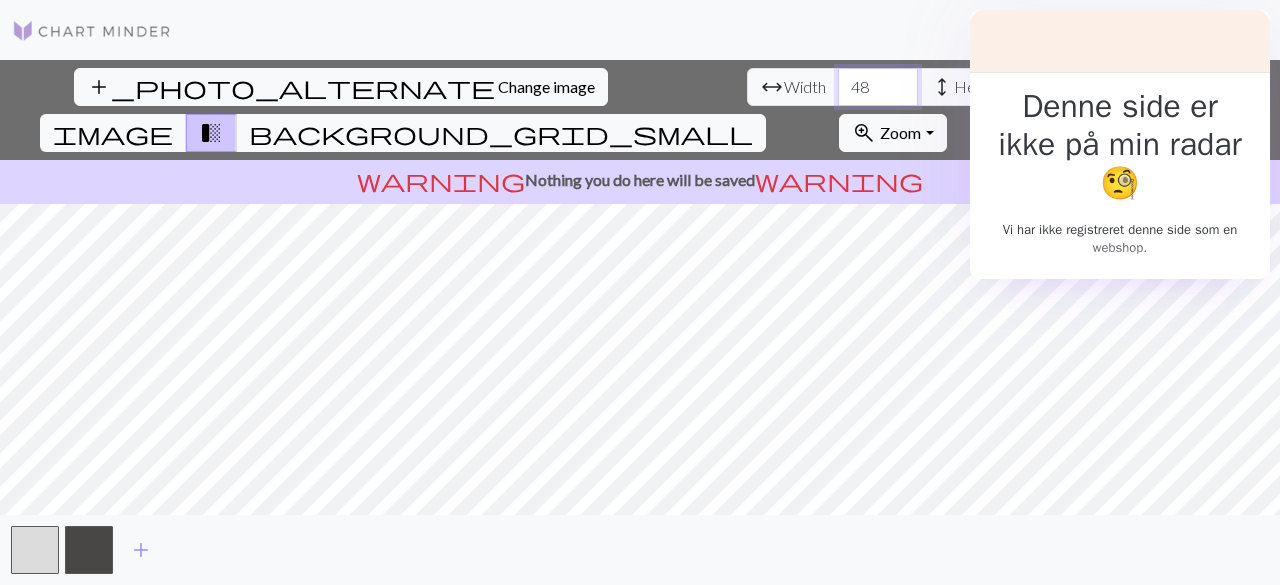 click on "48" at bounding box center (878, 87) 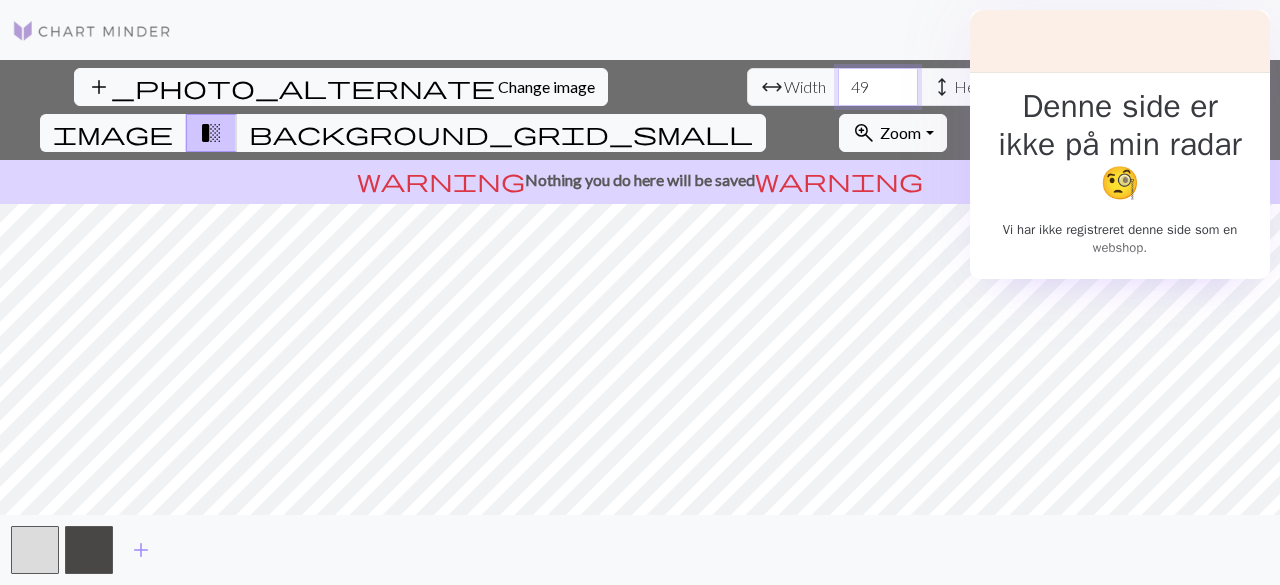 click on "49" at bounding box center (878, 87) 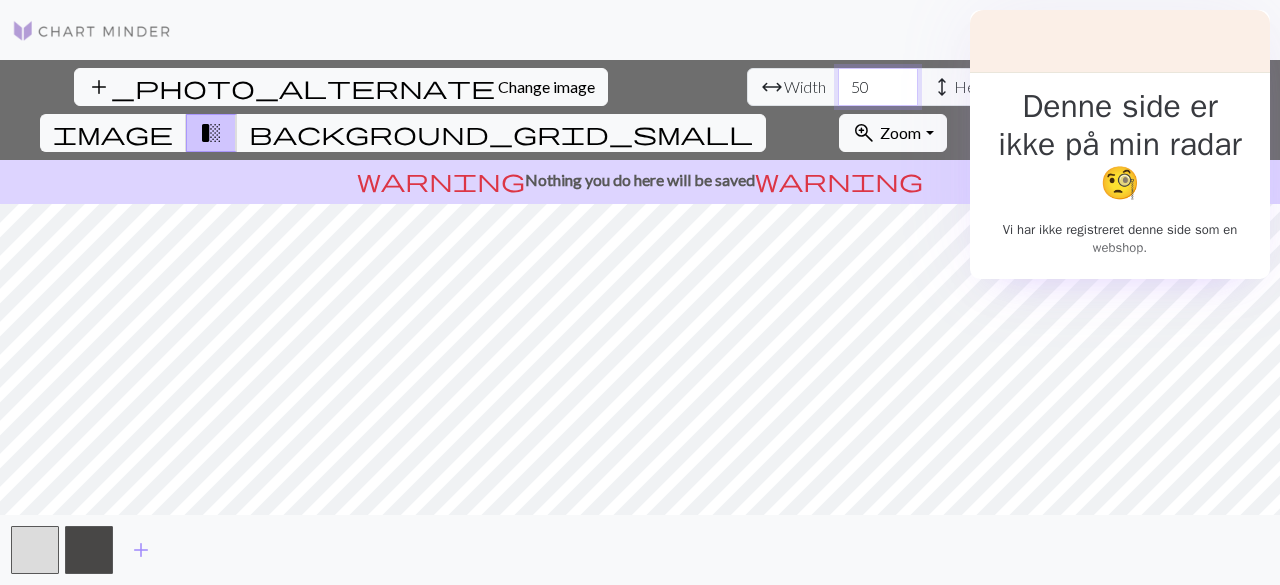 click on "50" at bounding box center (878, 87) 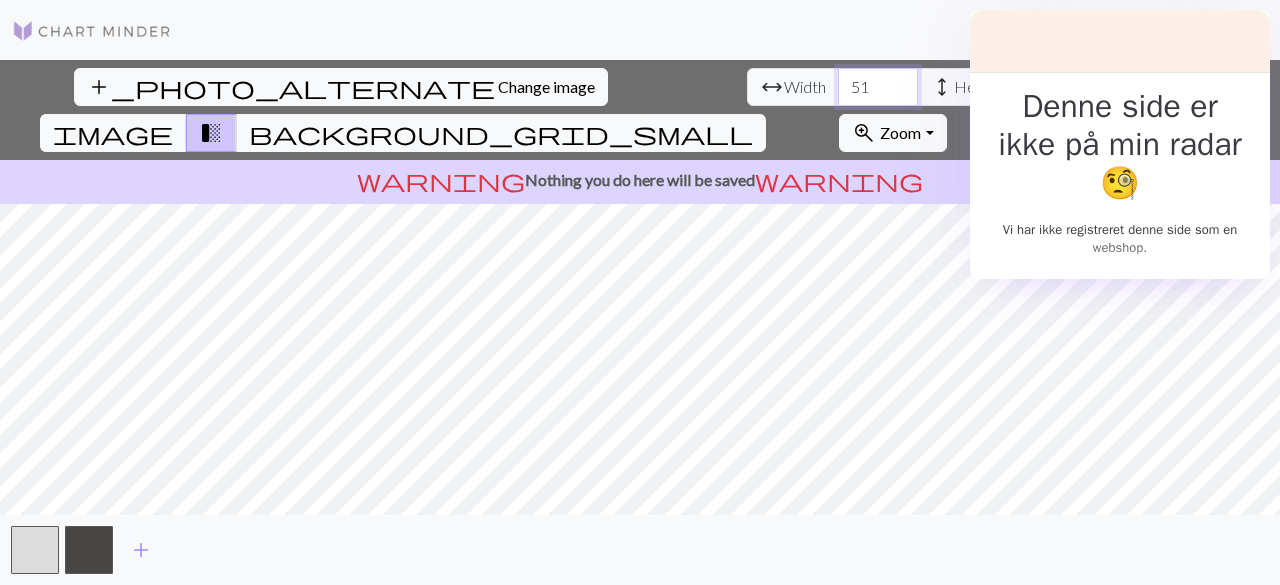 click on "51" at bounding box center [878, 87] 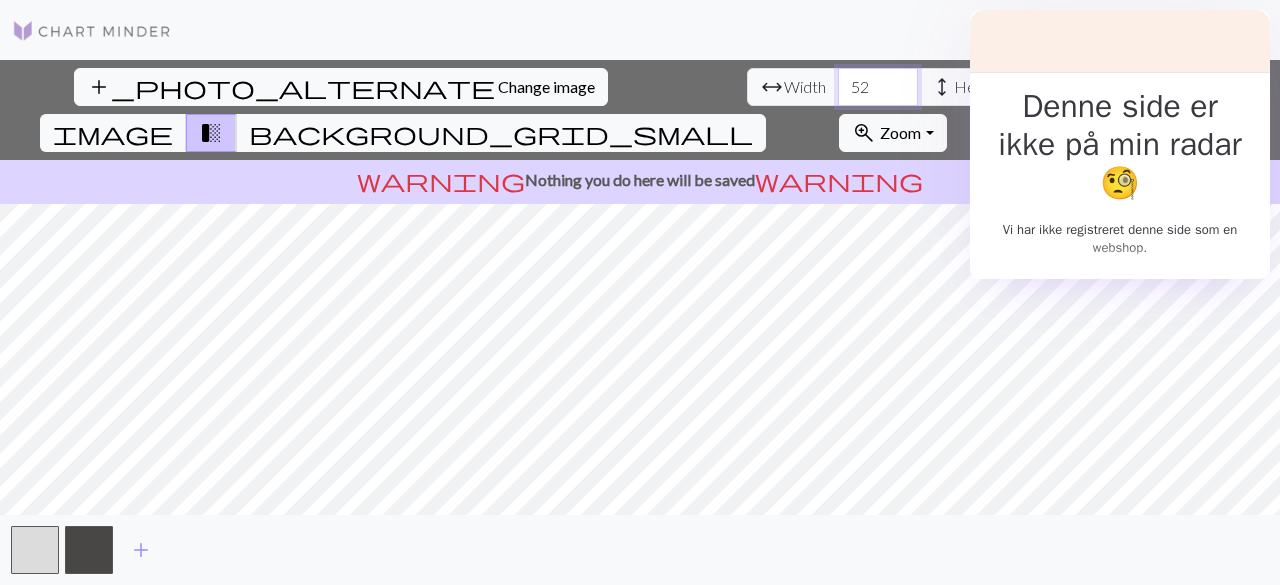 click on "52" at bounding box center (878, 87) 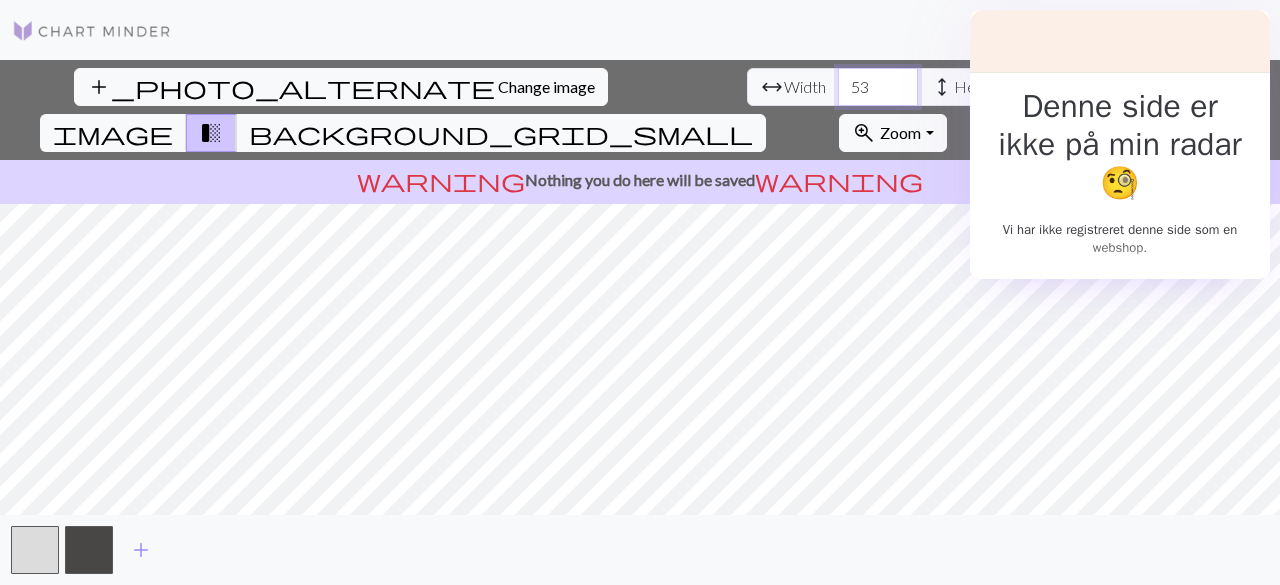 click on "53" at bounding box center [878, 87] 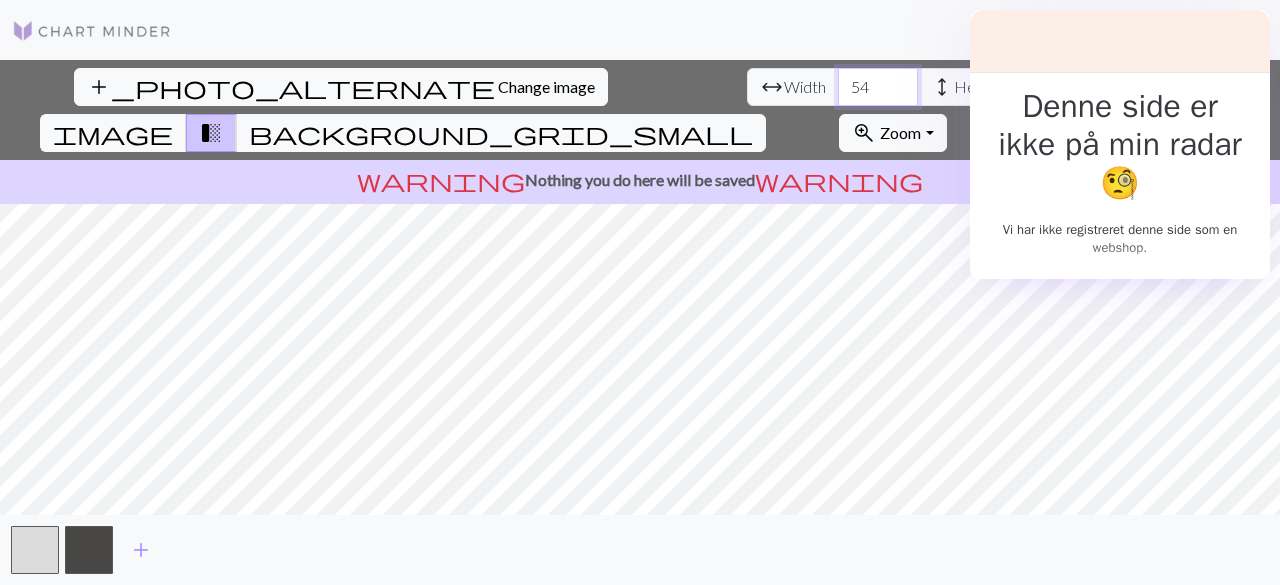 click on "54" at bounding box center (878, 87) 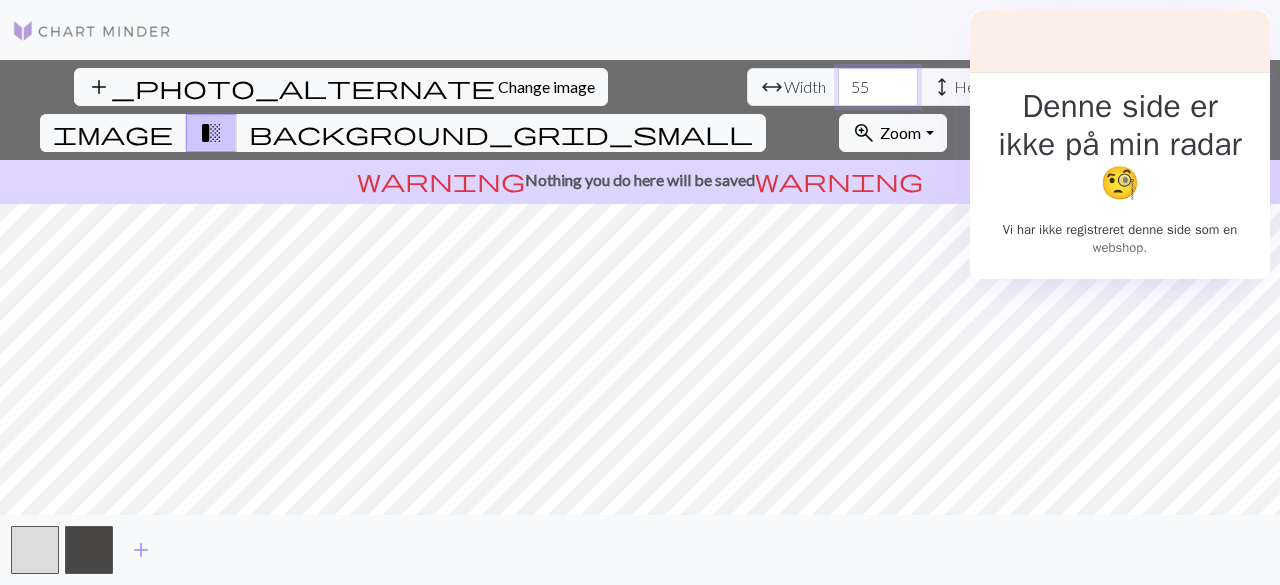 click on "55" at bounding box center [878, 87] 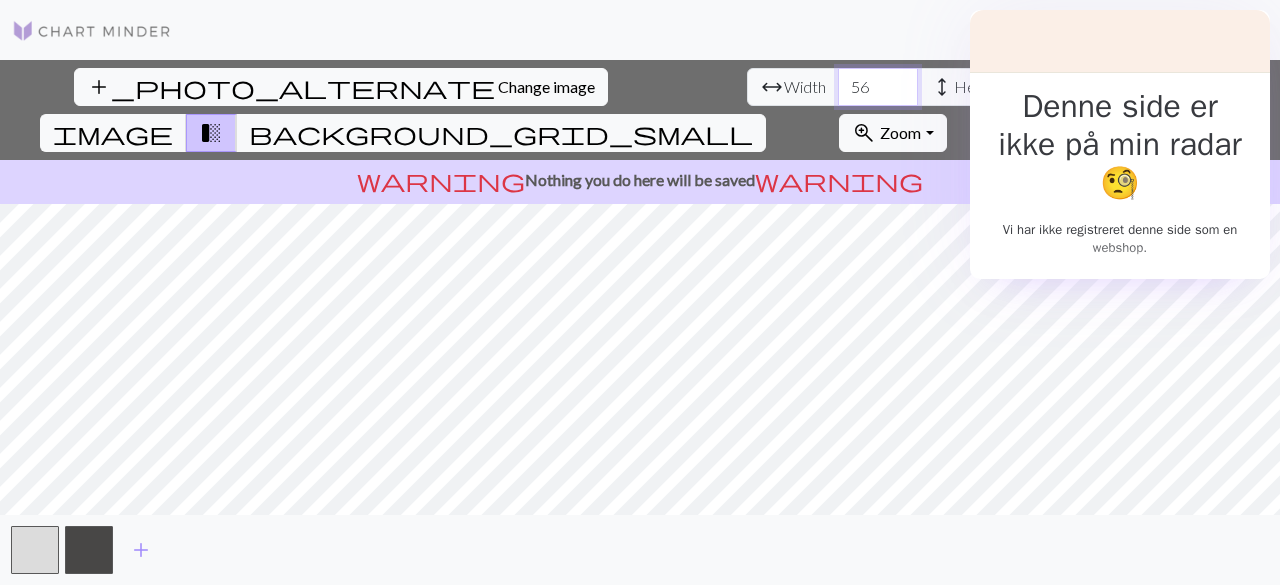 type on "56" 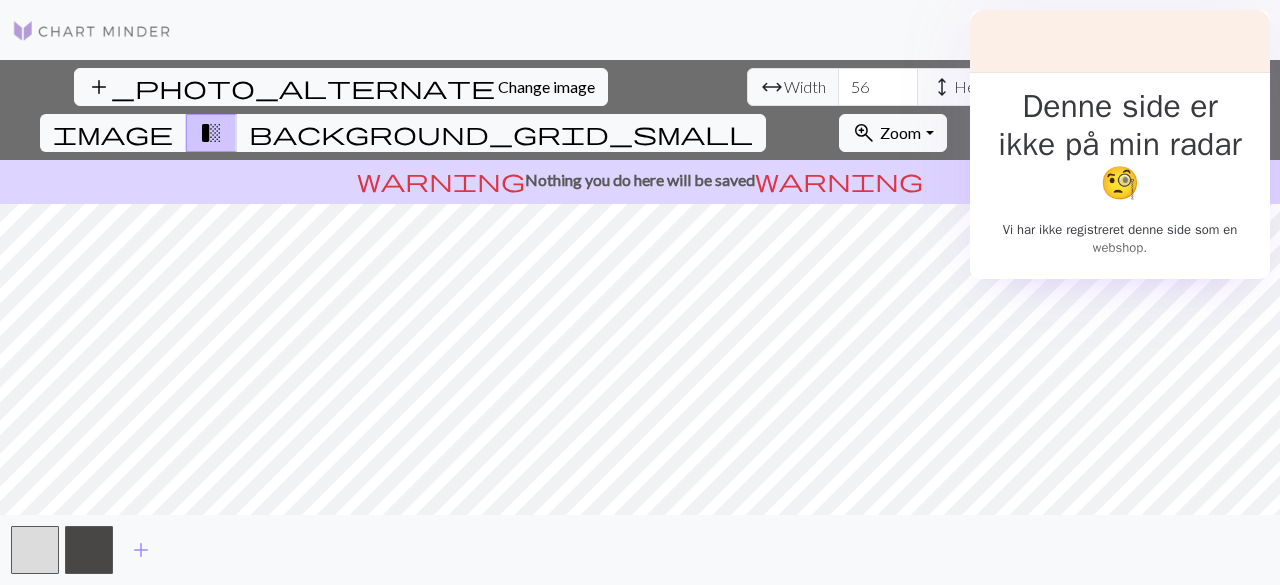 click on "8" at bounding box center [1052, 87] 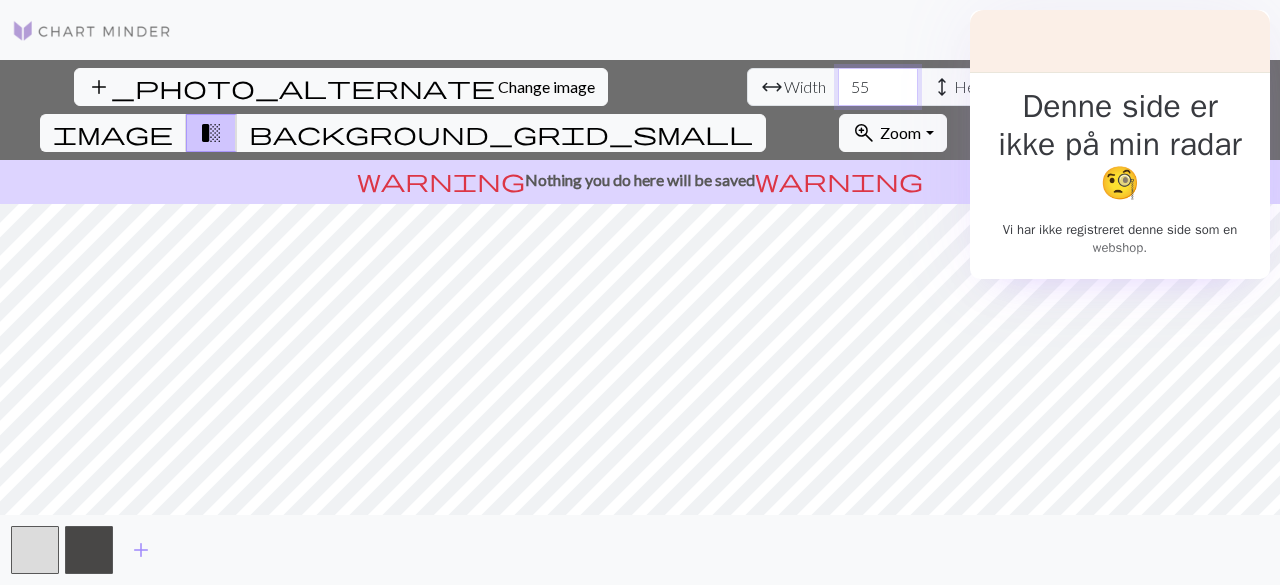 click on "55" at bounding box center (878, 87) 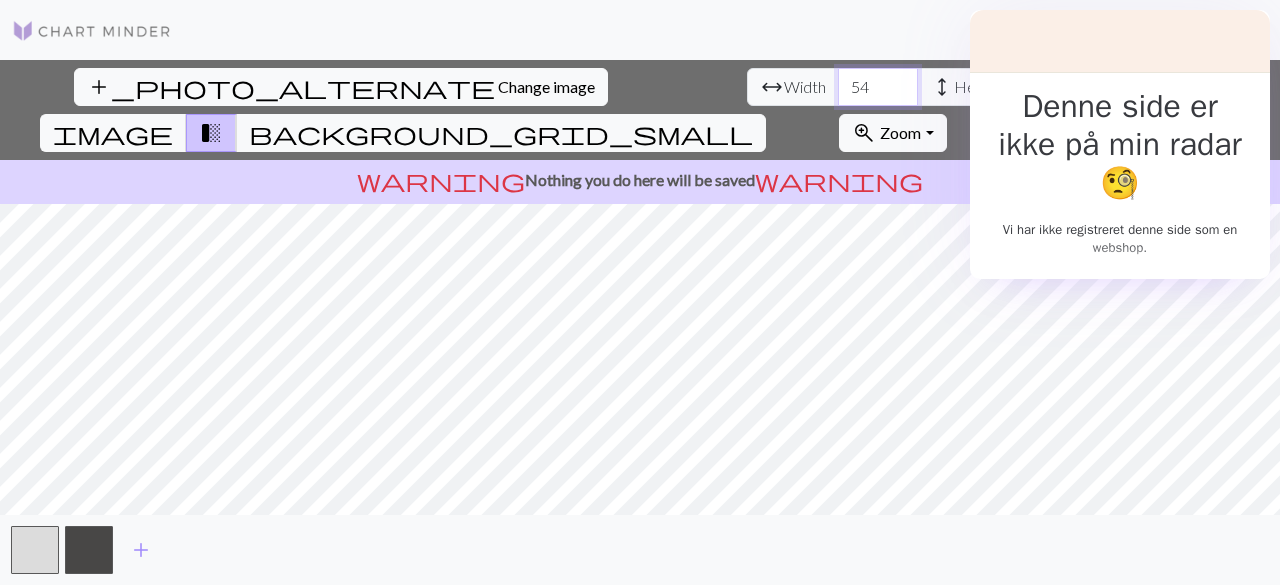 click on "54" at bounding box center [878, 87] 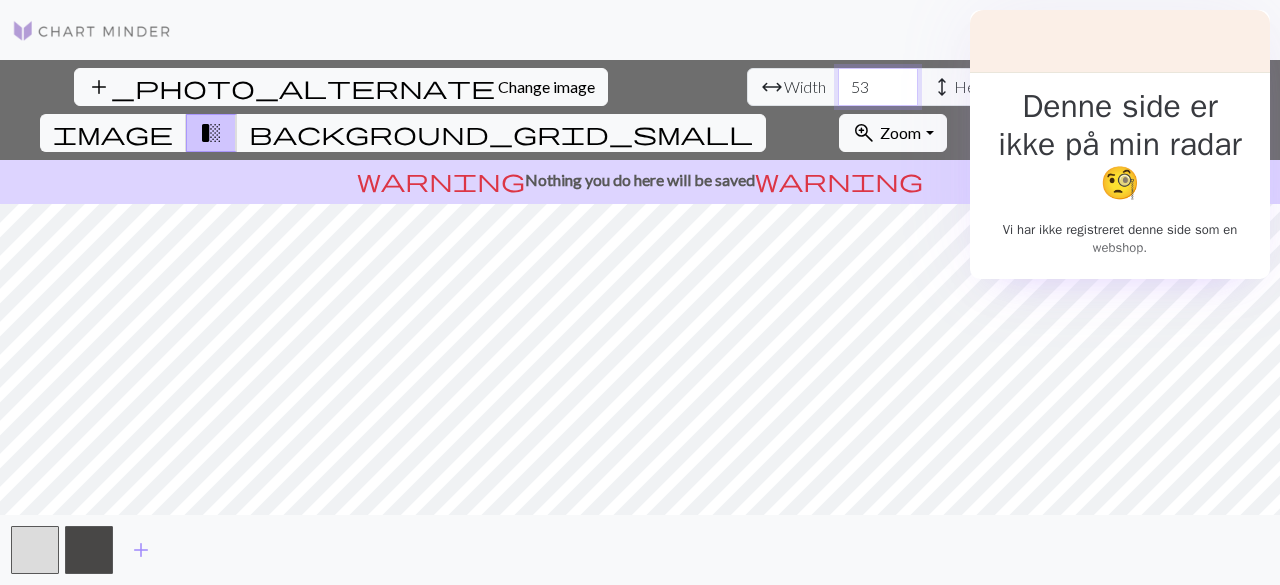 click on "53" at bounding box center [878, 87] 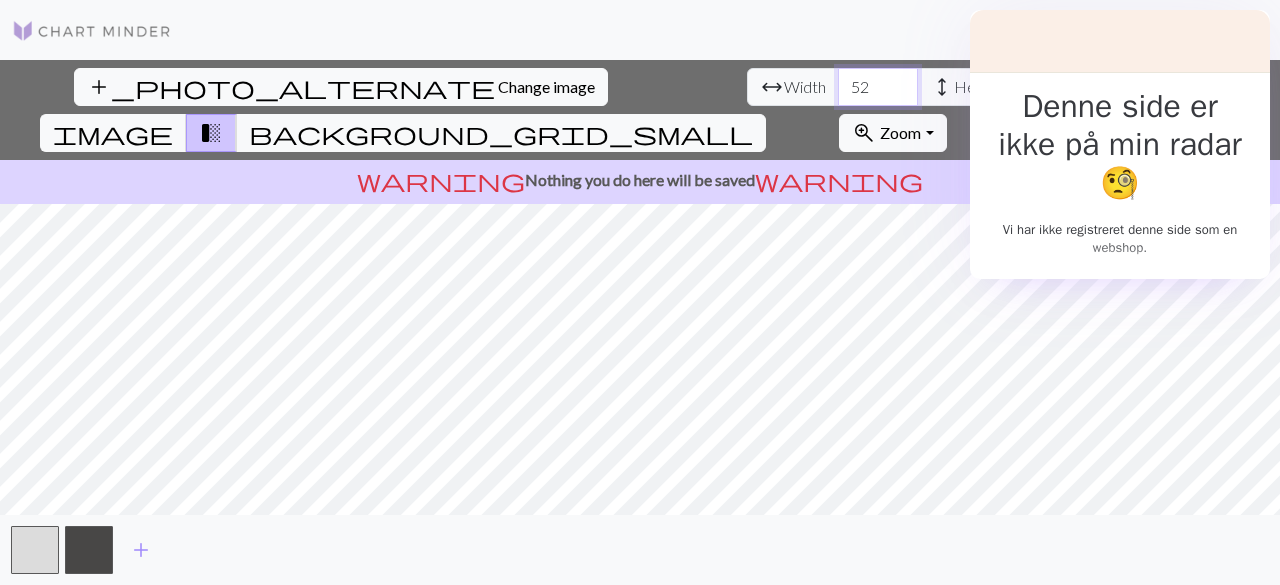 click on "52" at bounding box center [878, 87] 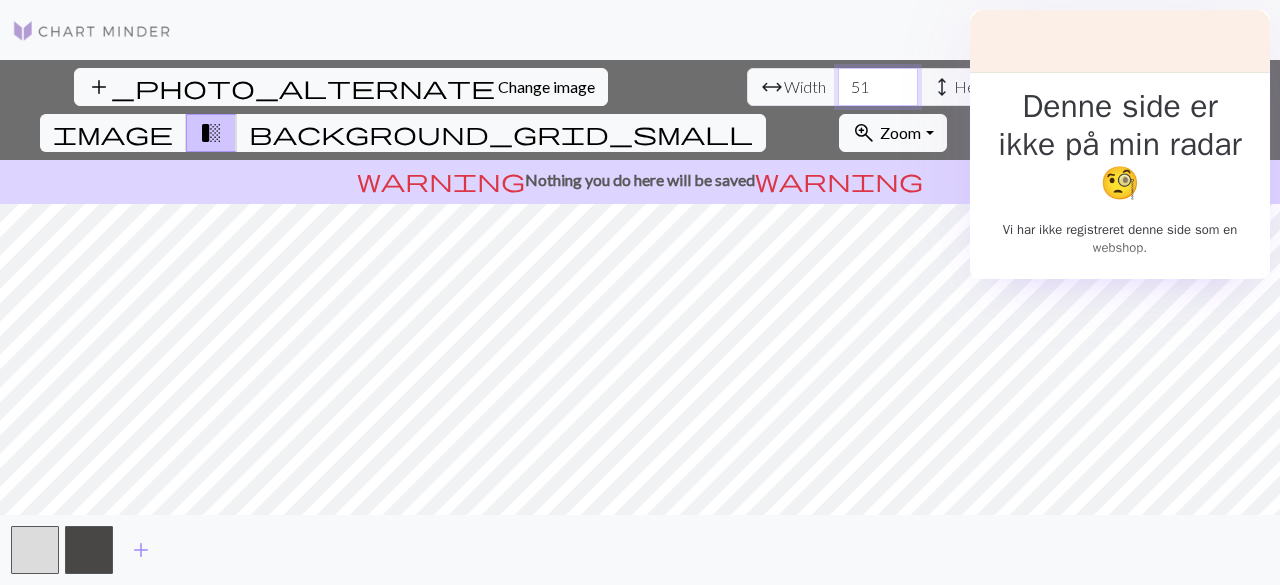 click on "51" at bounding box center (878, 87) 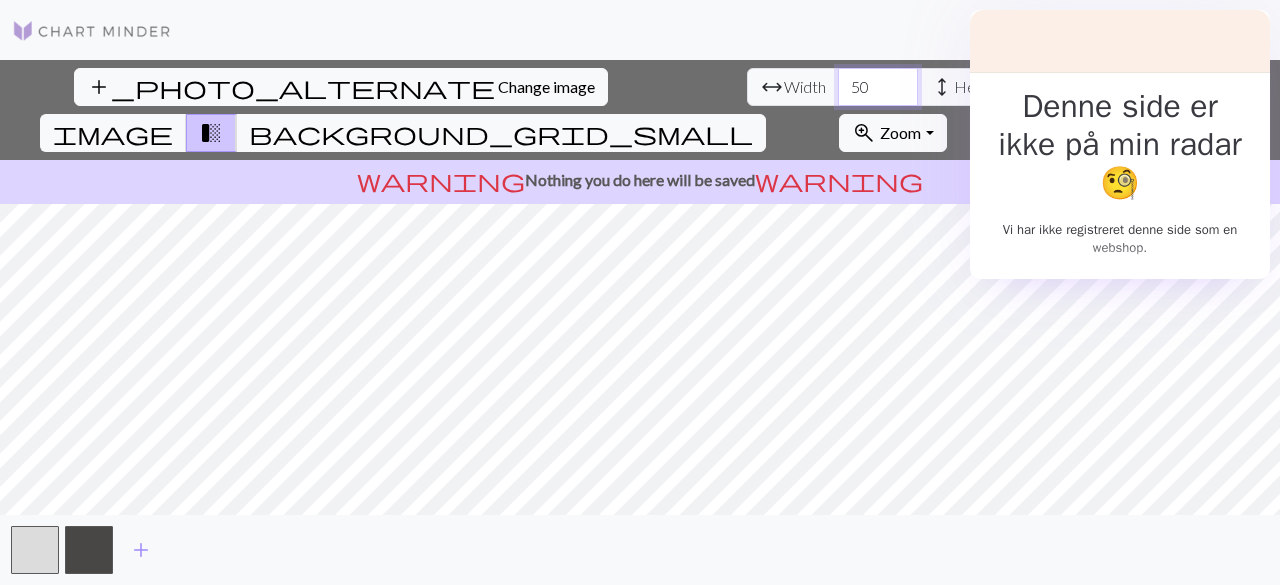 click on "50" at bounding box center [878, 87] 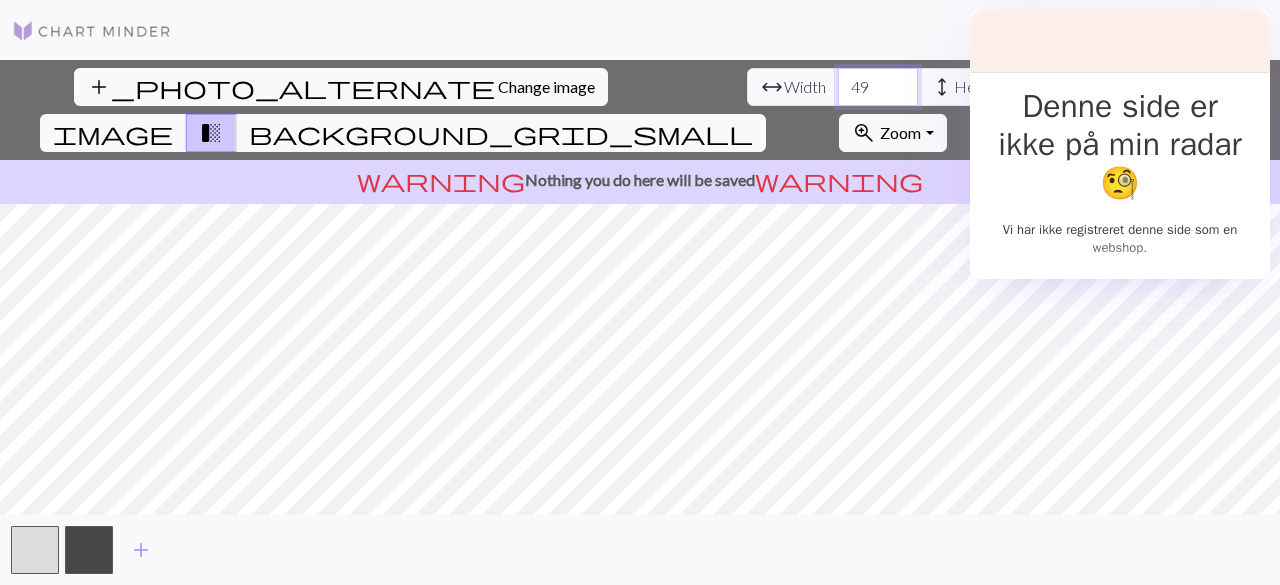 click on "49" at bounding box center (878, 87) 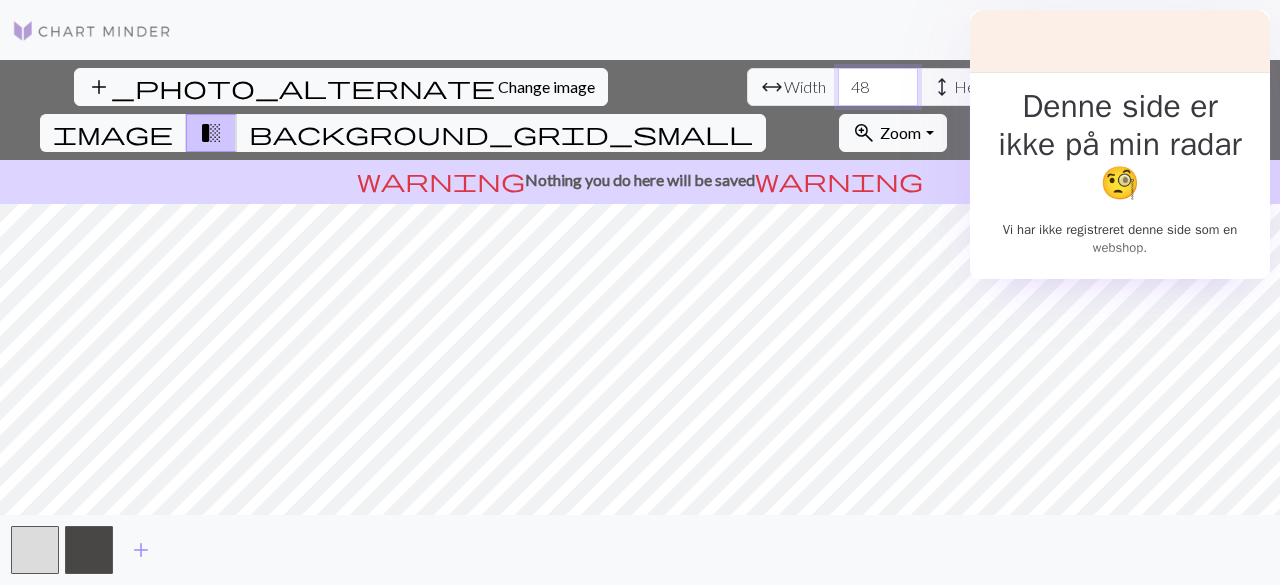 click on "48" at bounding box center [878, 87] 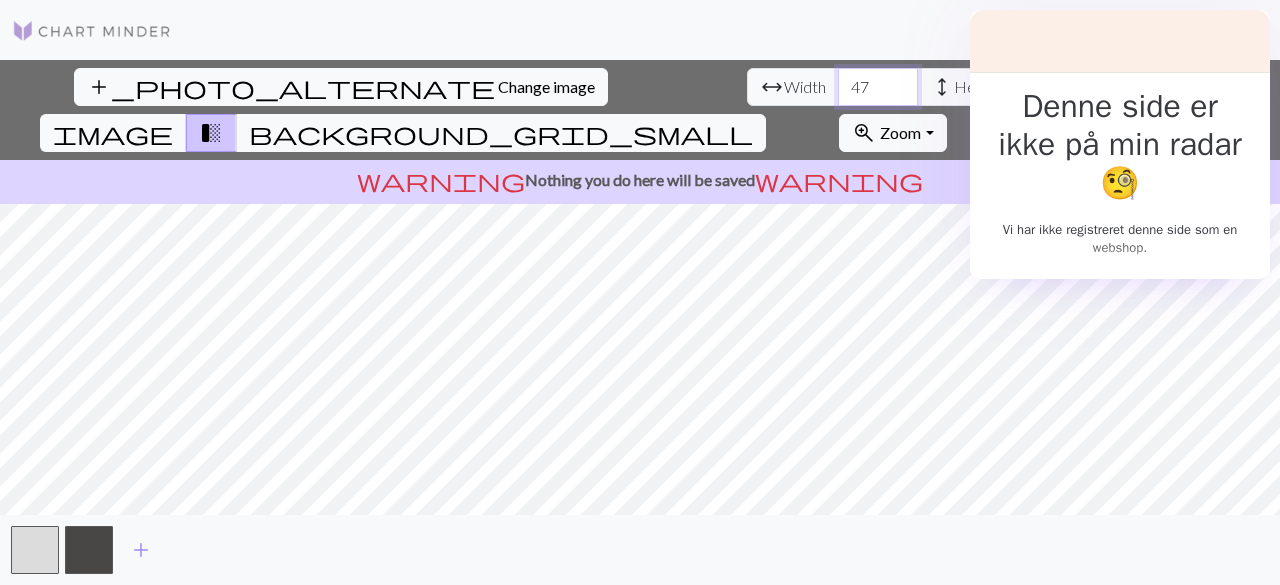 click on "47" at bounding box center [878, 87] 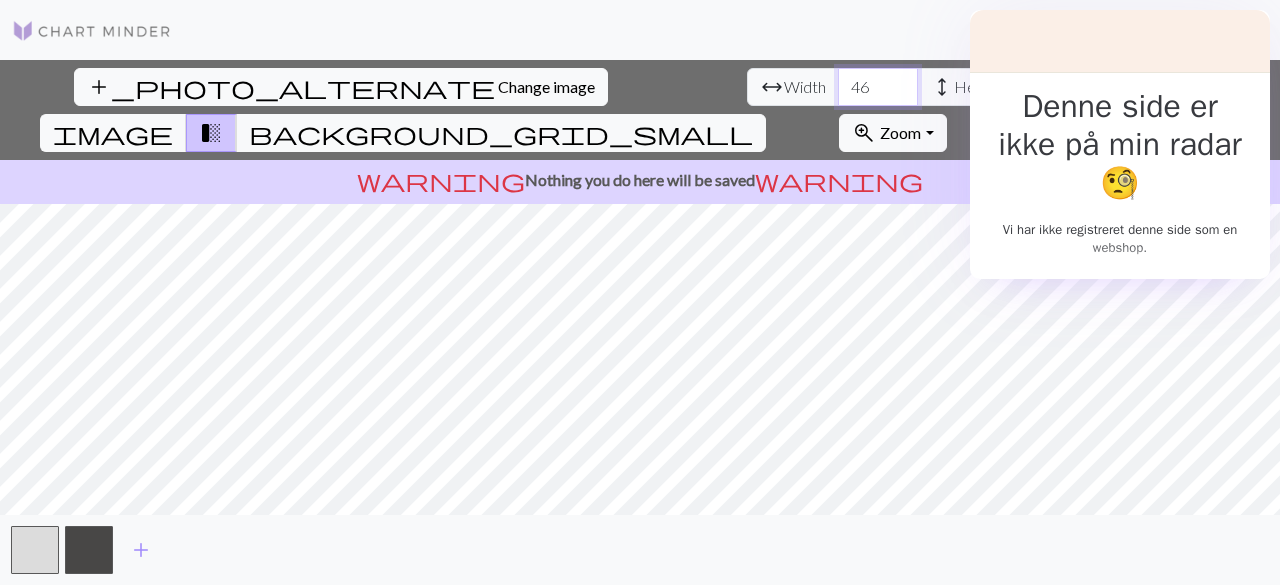 click on "46" at bounding box center (878, 87) 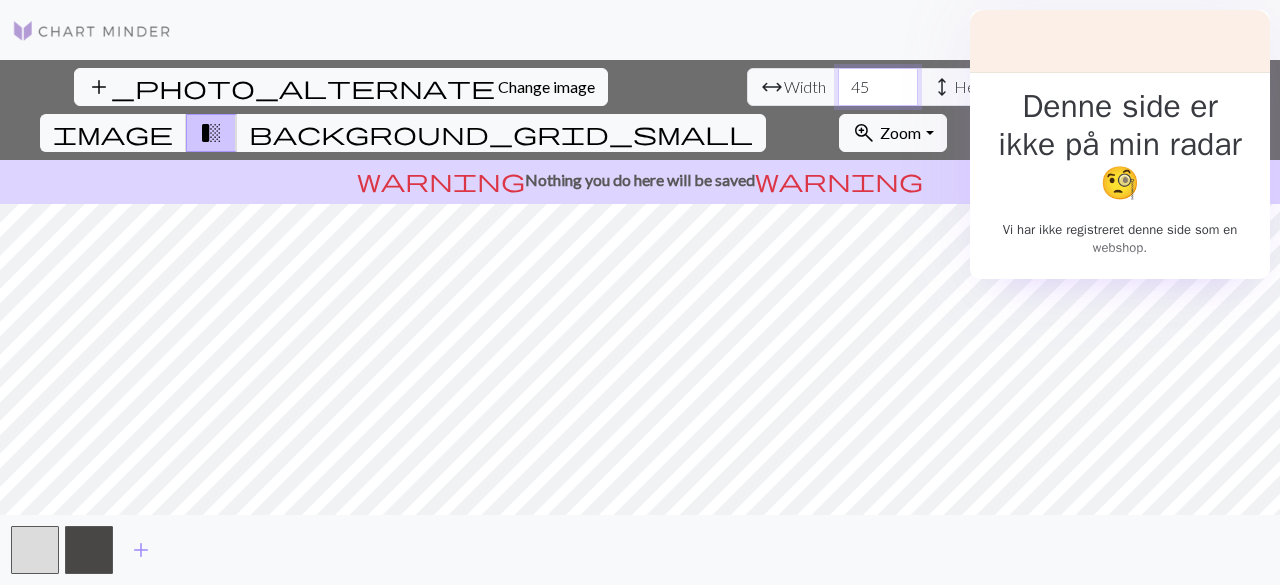 click on "45" at bounding box center (878, 87) 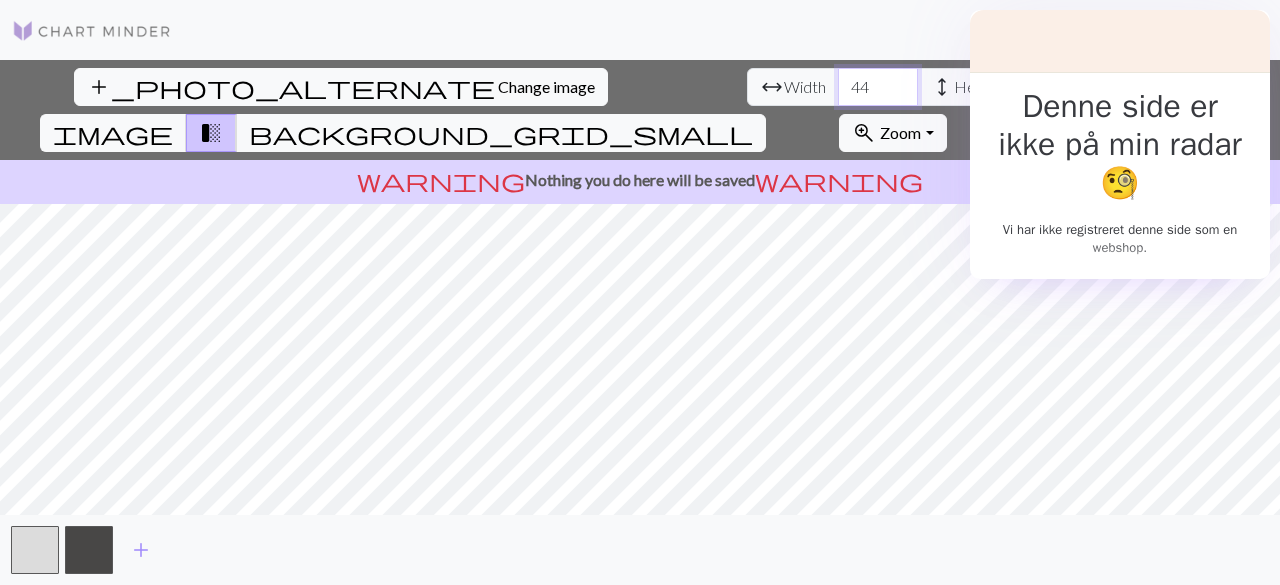 click on "44" at bounding box center [878, 87] 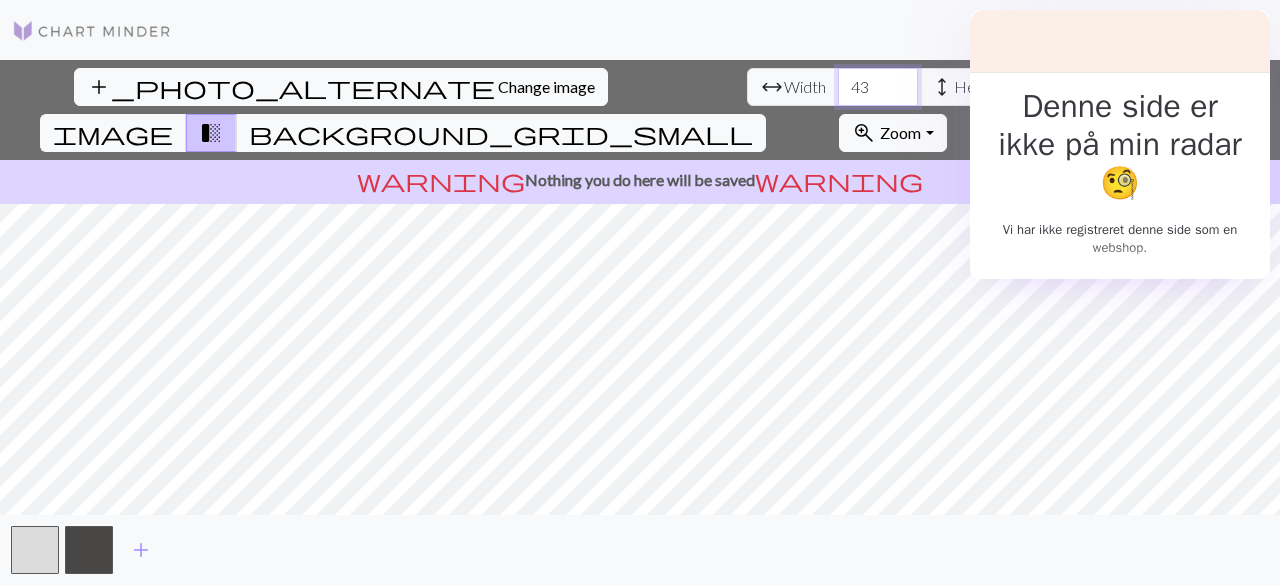 click on "43" at bounding box center [878, 87] 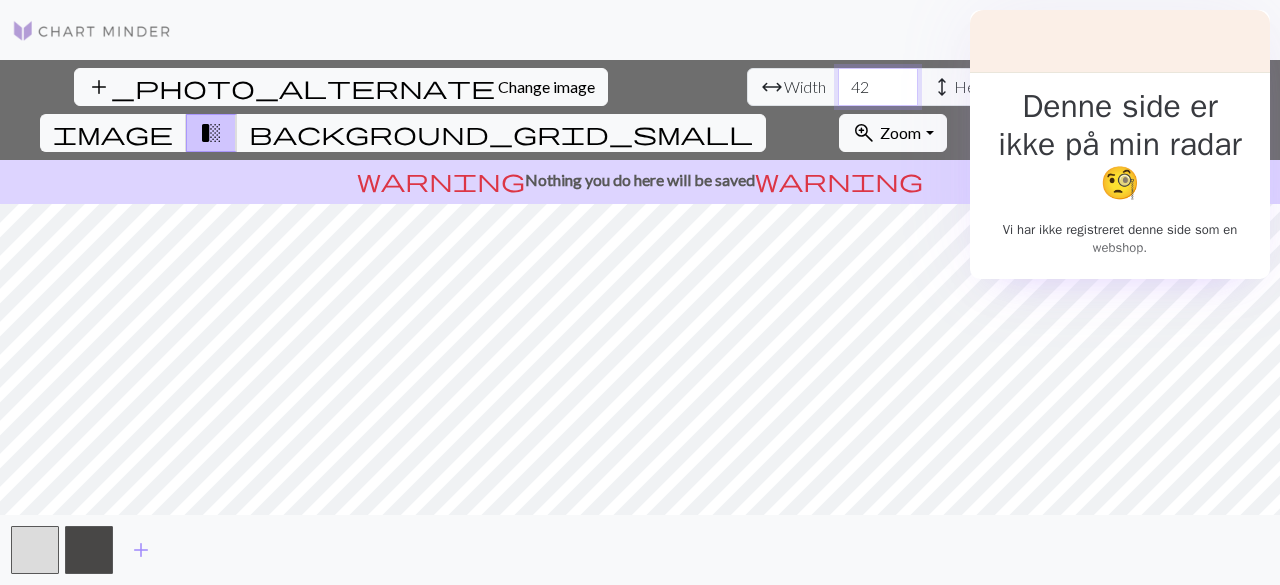 click on "42" at bounding box center [878, 87] 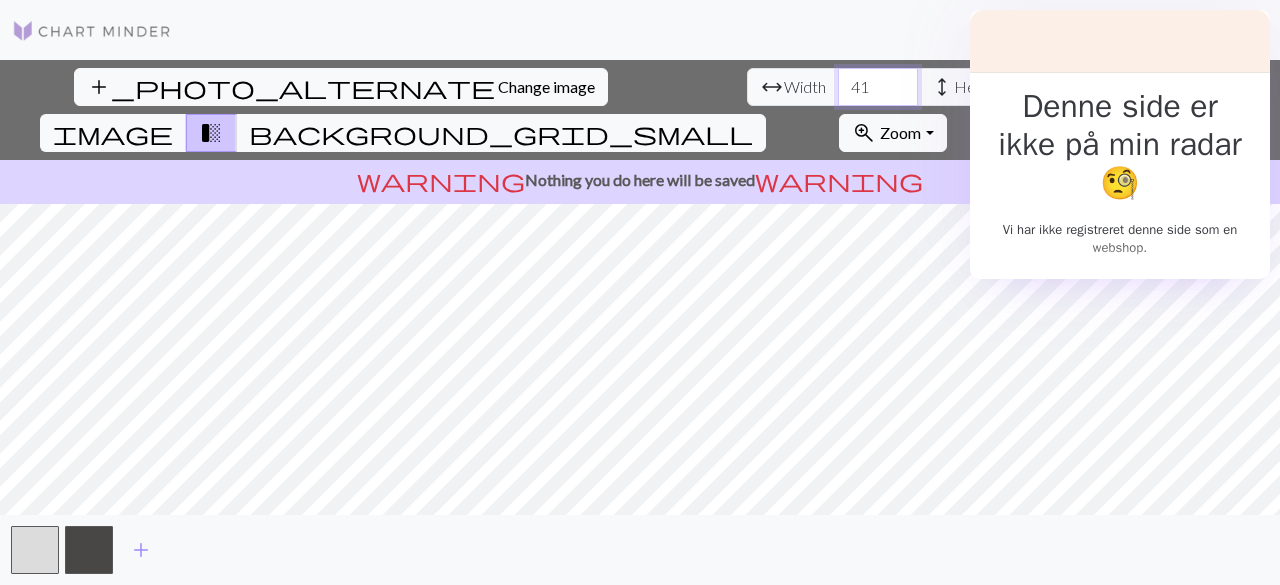 click on "41" at bounding box center [878, 87] 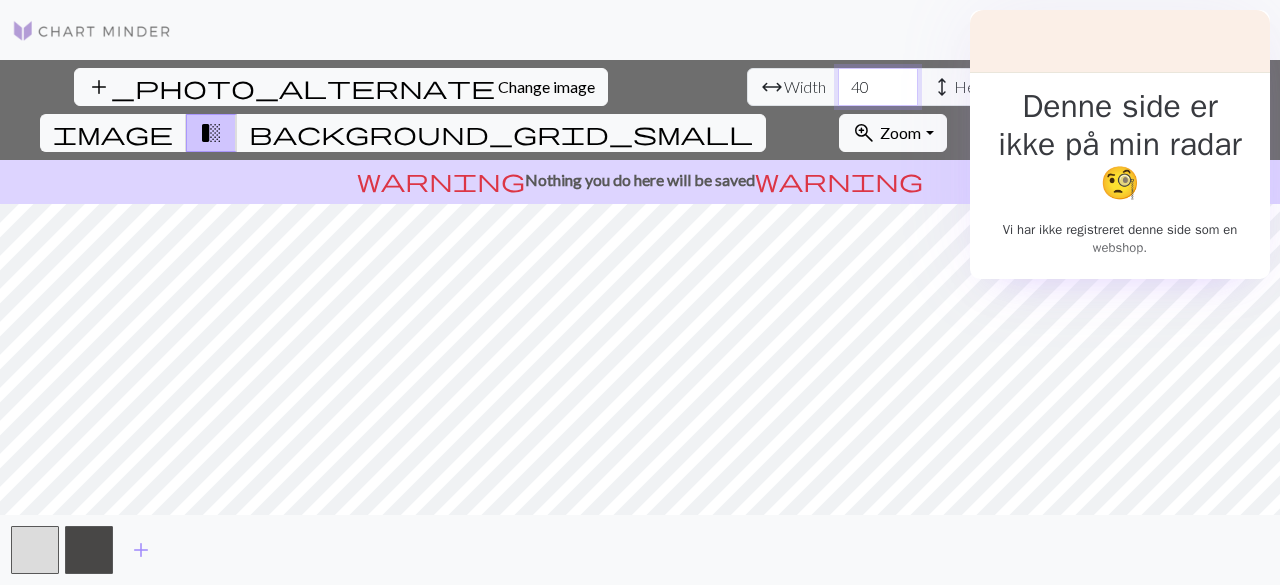 click on "40" at bounding box center [878, 87] 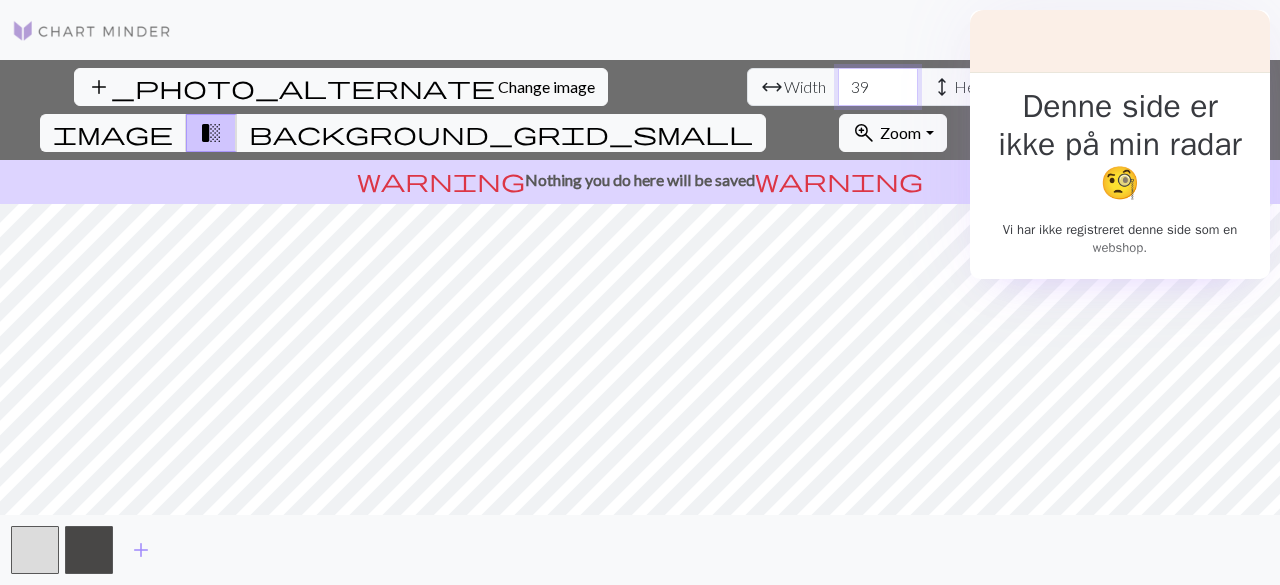 click on "39" at bounding box center (878, 87) 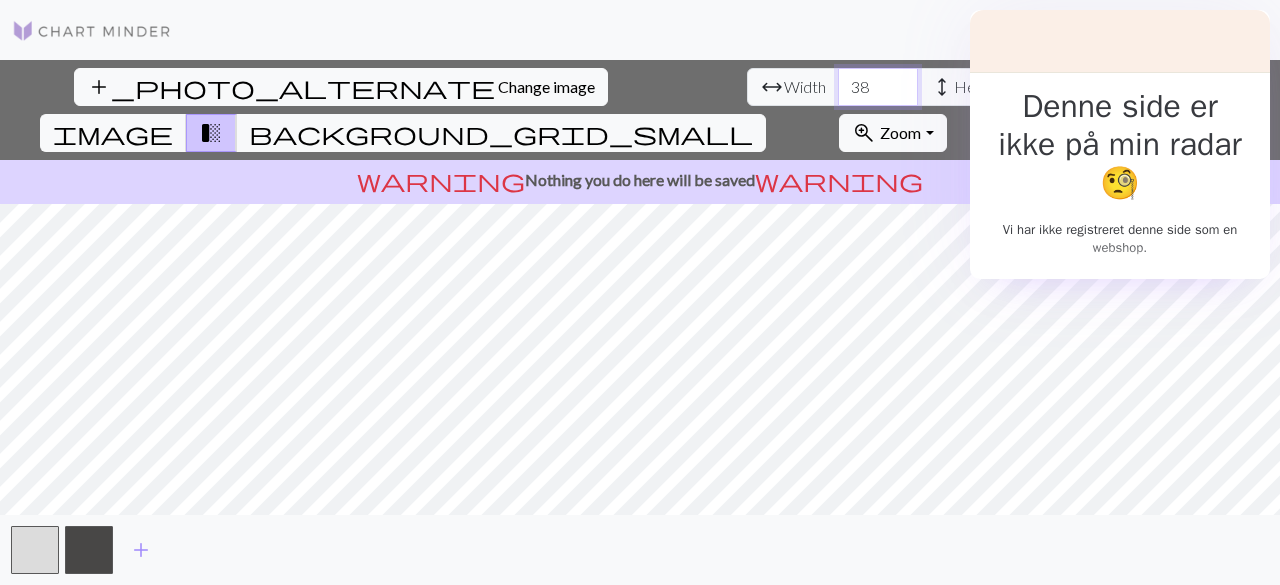 click on "38" at bounding box center [878, 87] 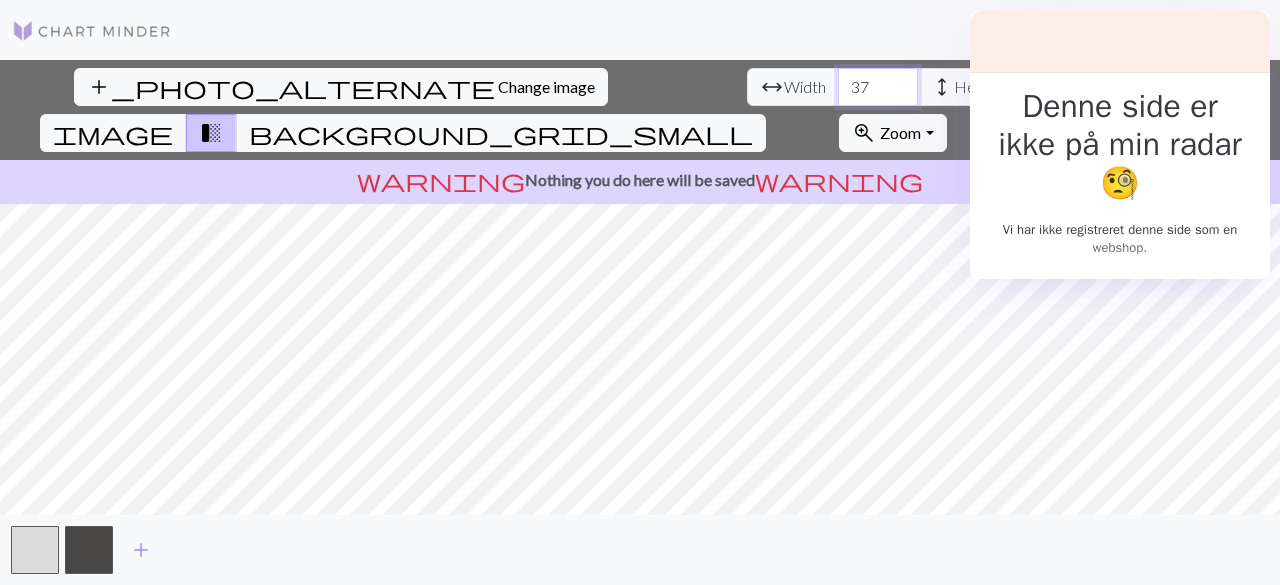 click on "37" at bounding box center [878, 87] 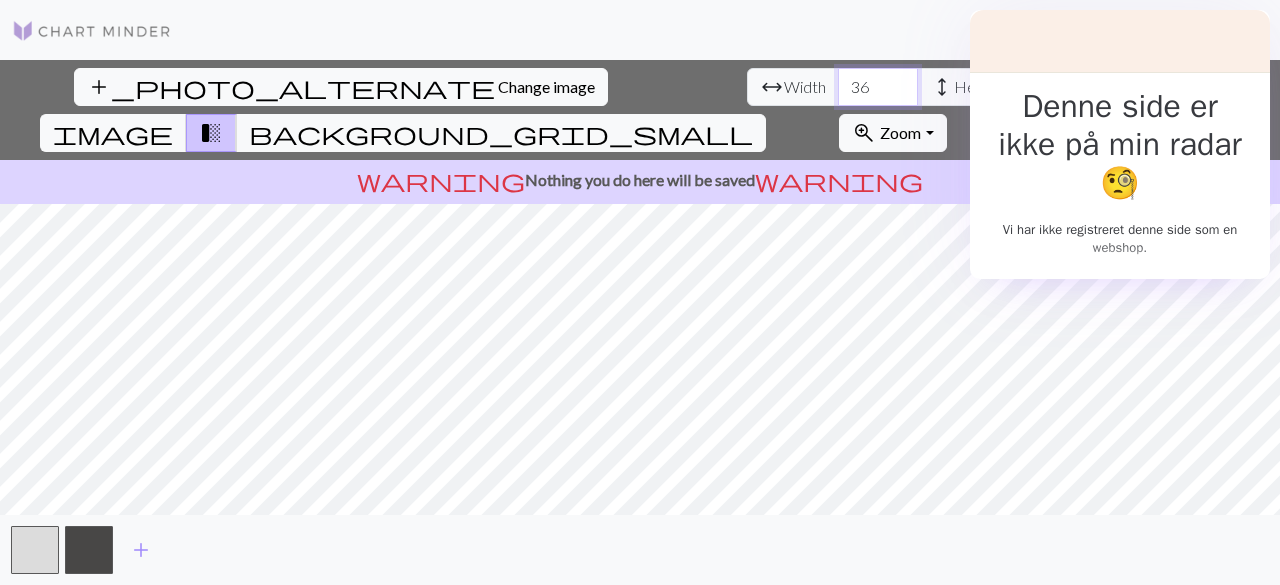 click on "36" at bounding box center [878, 87] 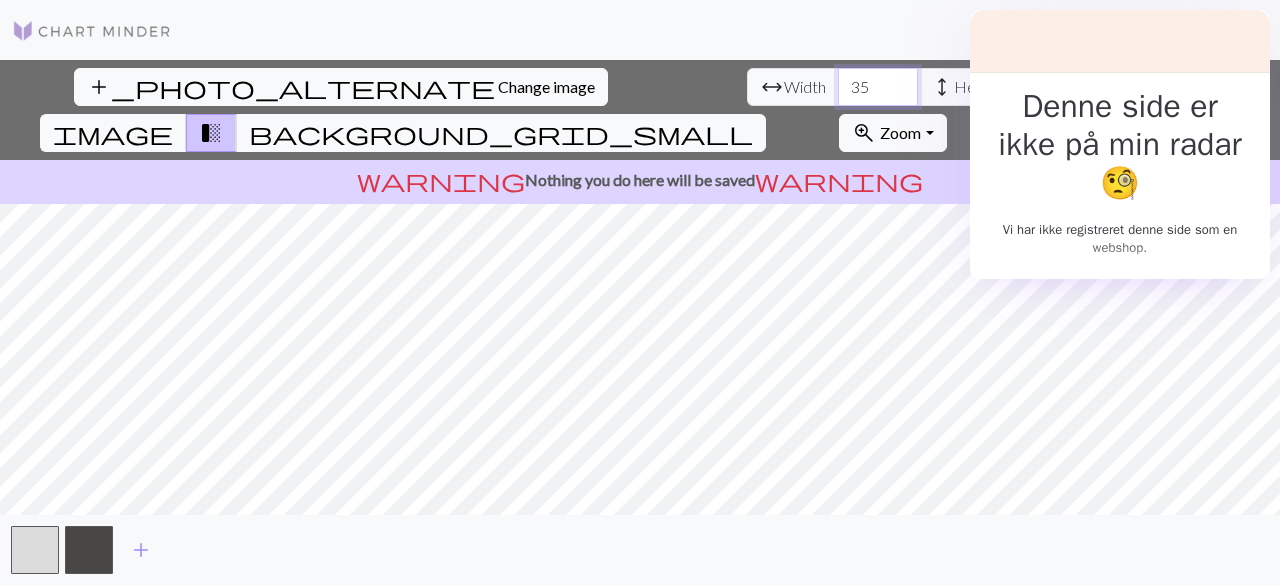 click on "35" at bounding box center [878, 87] 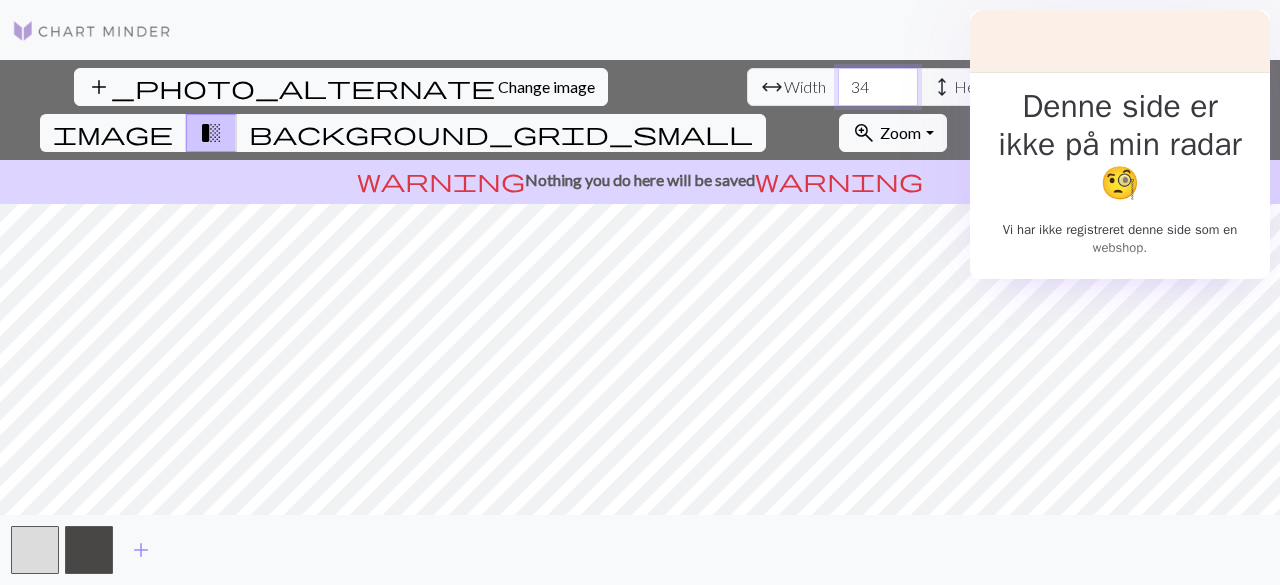 click on "34" at bounding box center [878, 87] 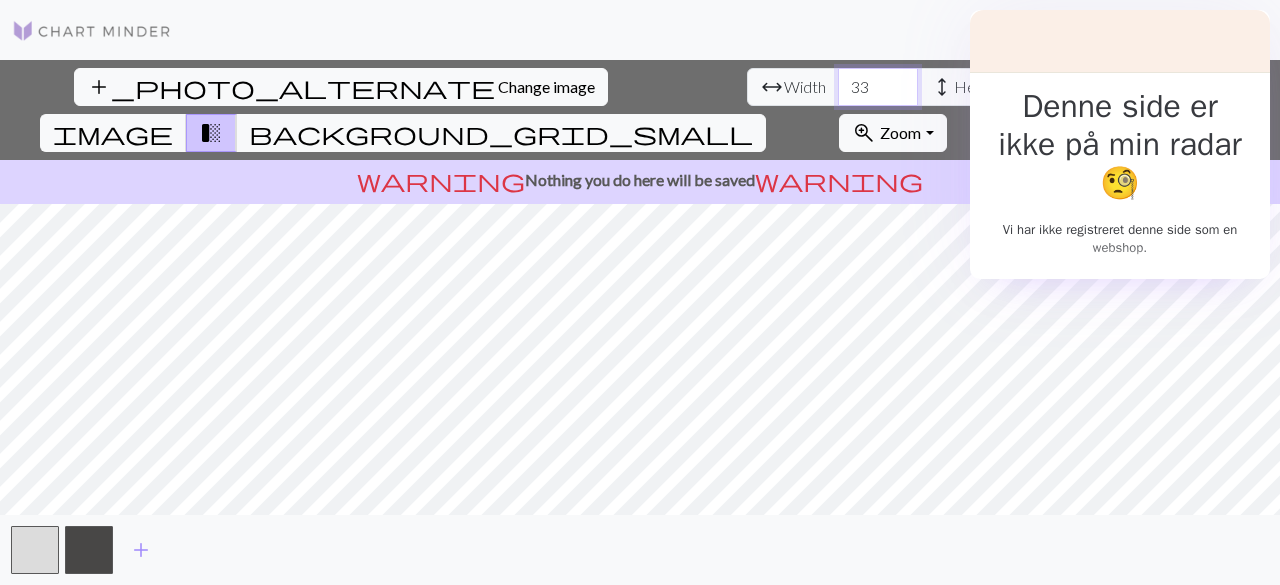 click on "33" at bounding box center [878, 87] 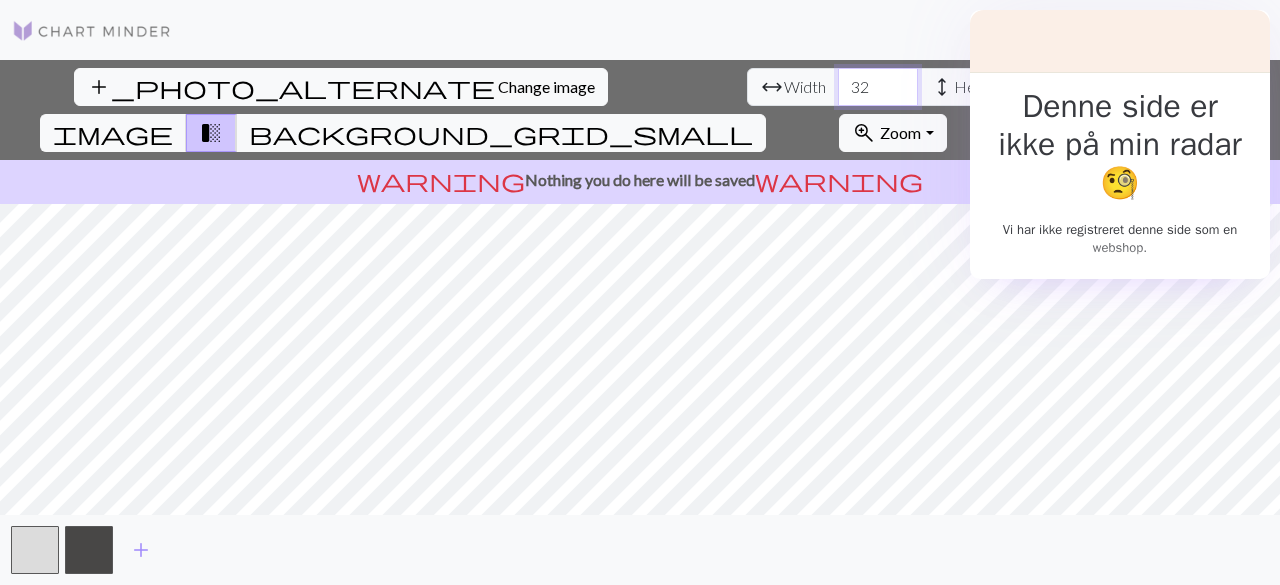 click on "32" at bounding box center [878, 87] 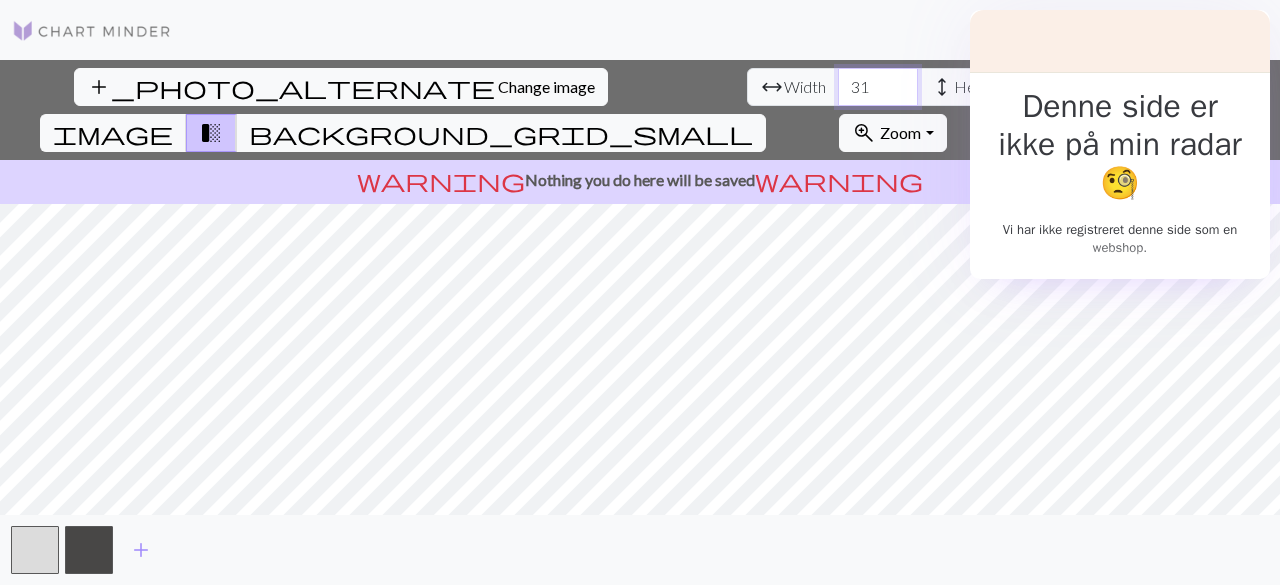 click on "31" at bounding box center (878, 87) 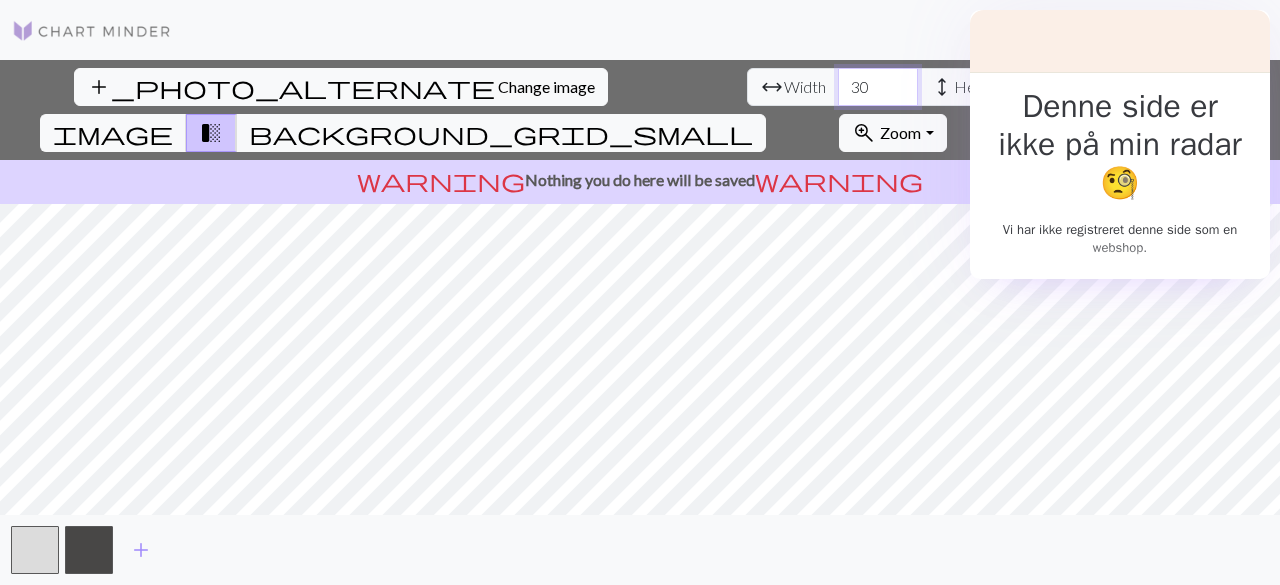 click on "30" at bounding box center [878, 87] 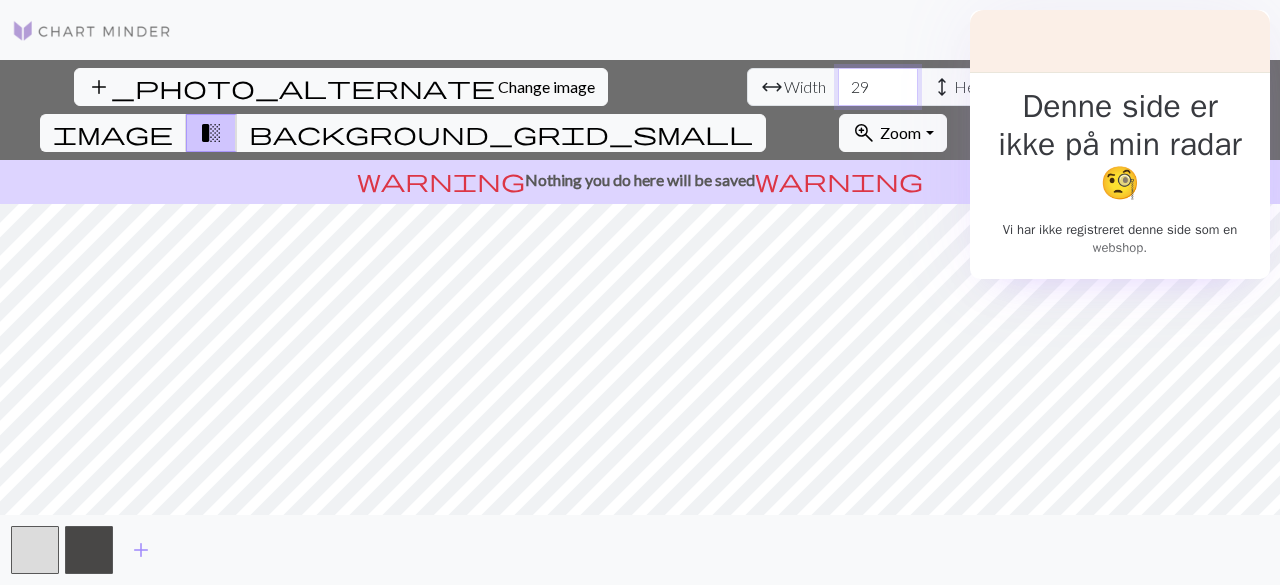 click on "29" at bounding box center (878, 87) 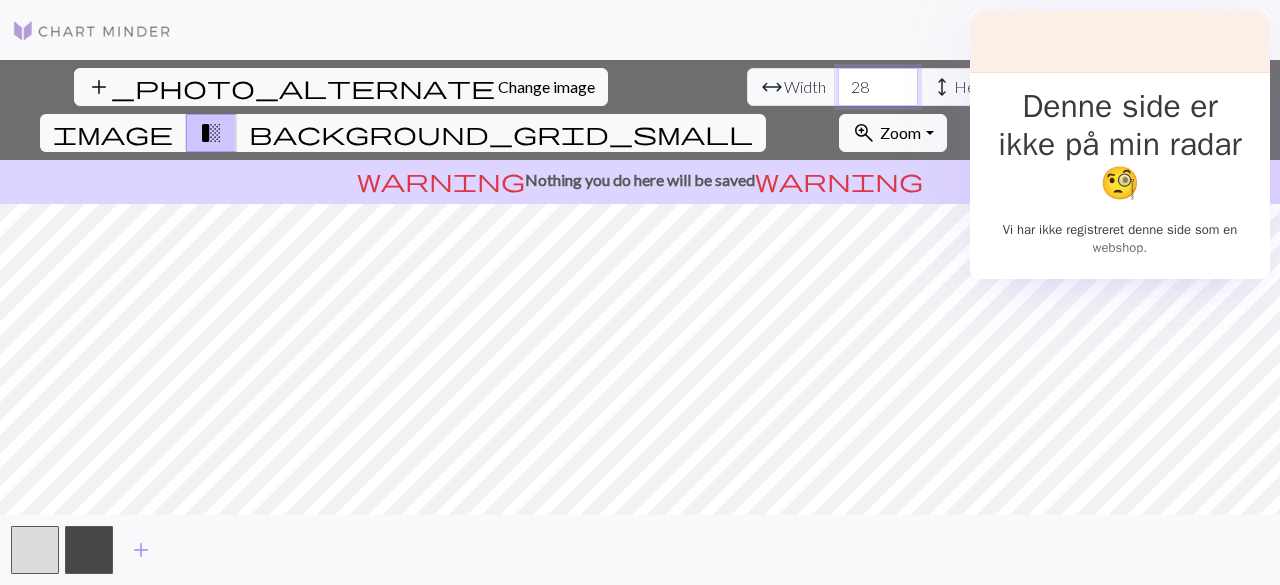 click on "28" at bounding box center (878, 87) 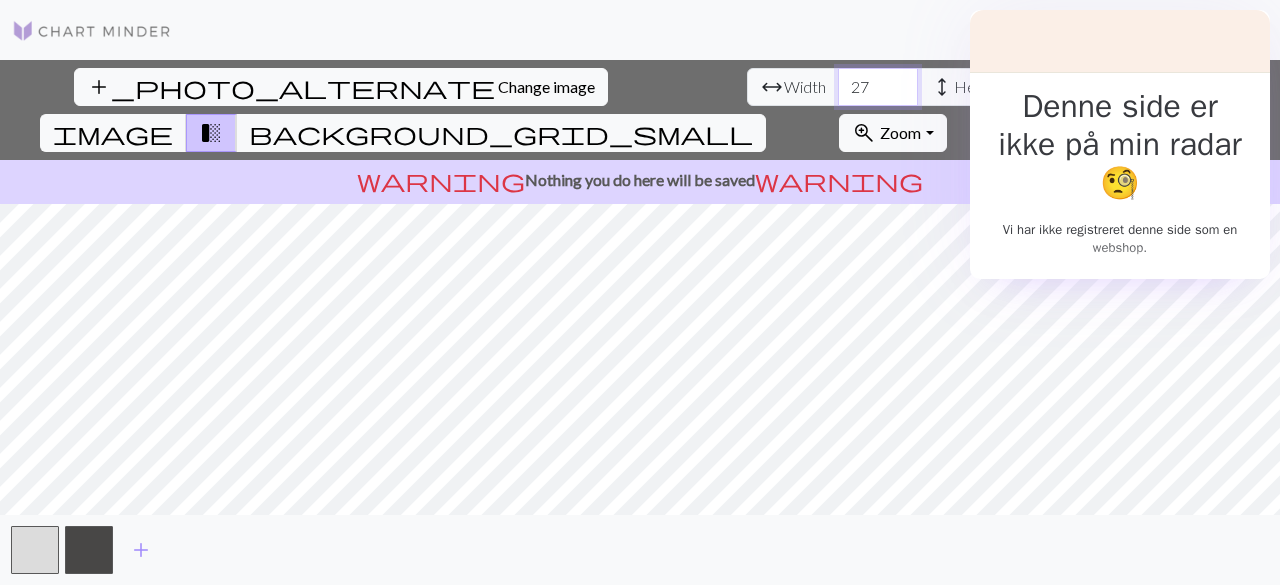 click on "27" at bounding box center [878, 87] 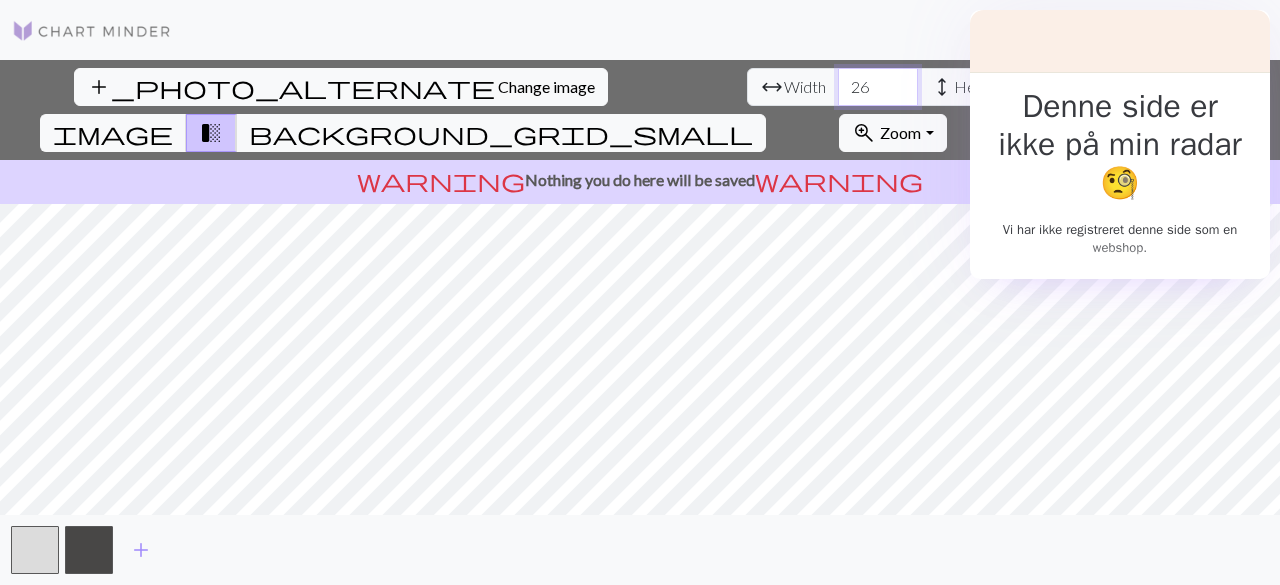 click on "26" at bounding box center (878, 87) 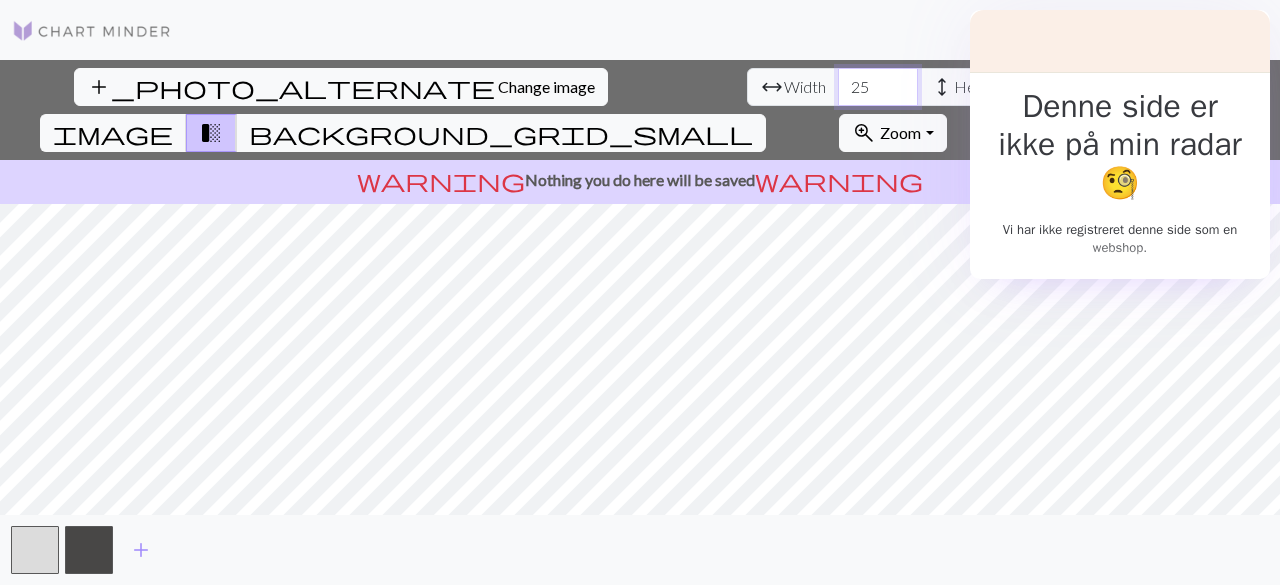click on "25" at bounding box center (878, 87) 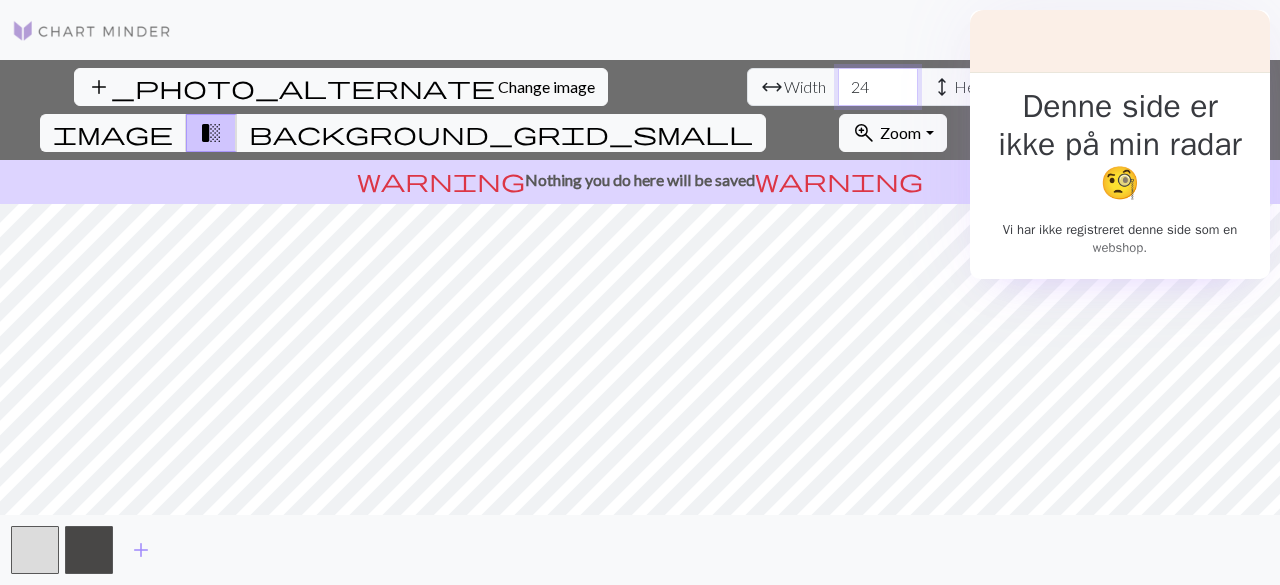 click on "24" at bounding box center [878, 87] 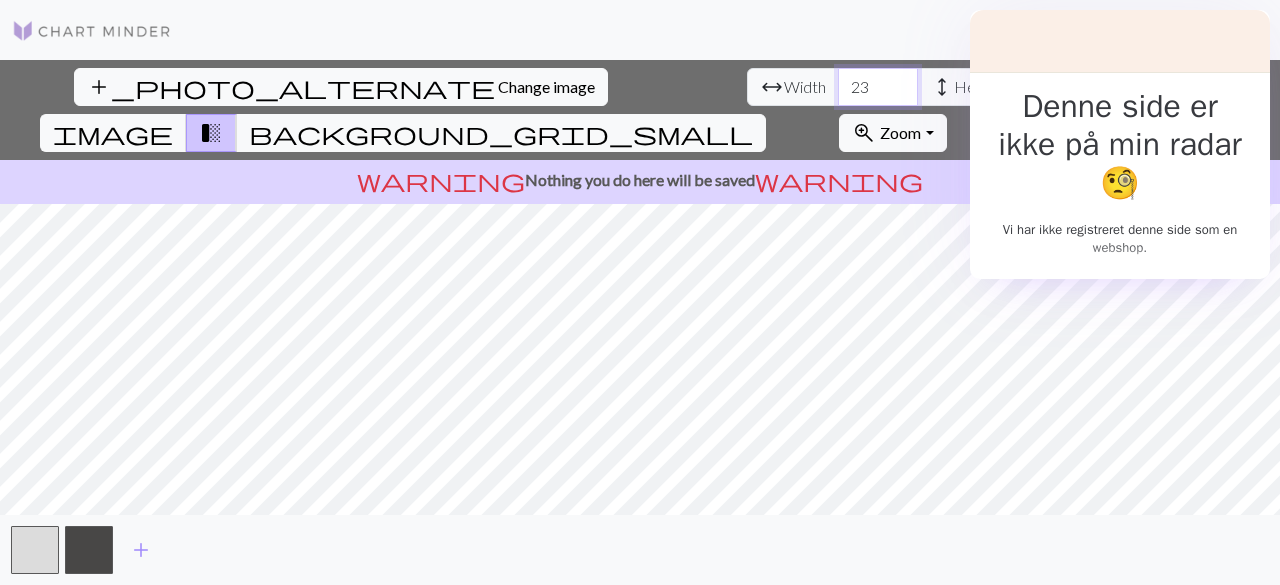 click on "23" at bounding box center [878, 87] 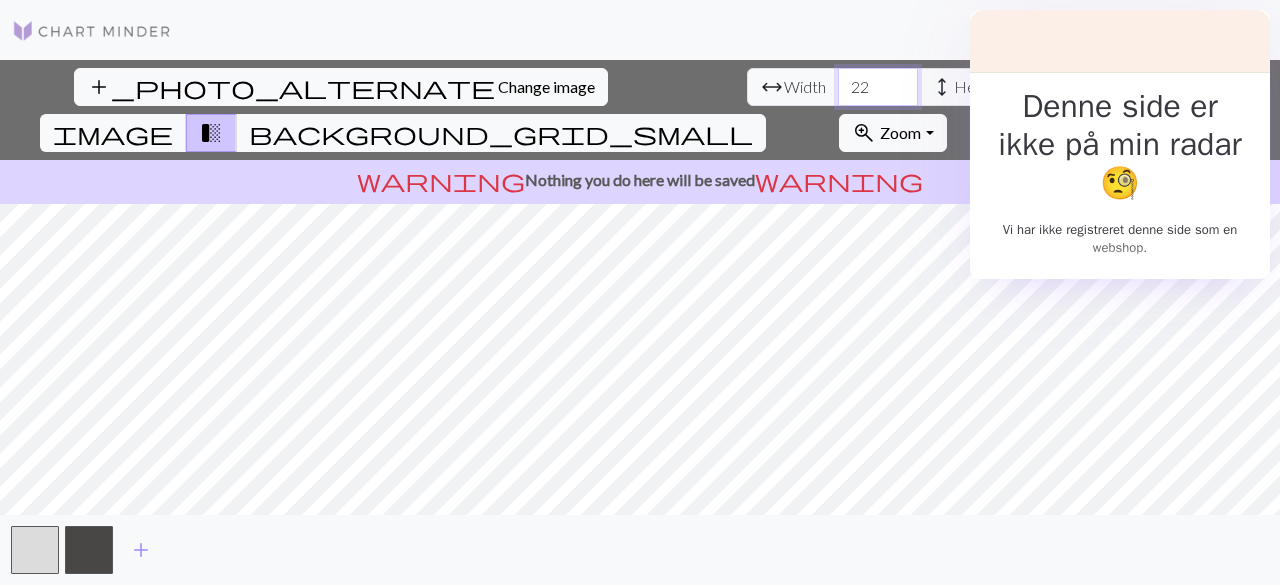 click on "22" at bounding box center (878, 87) 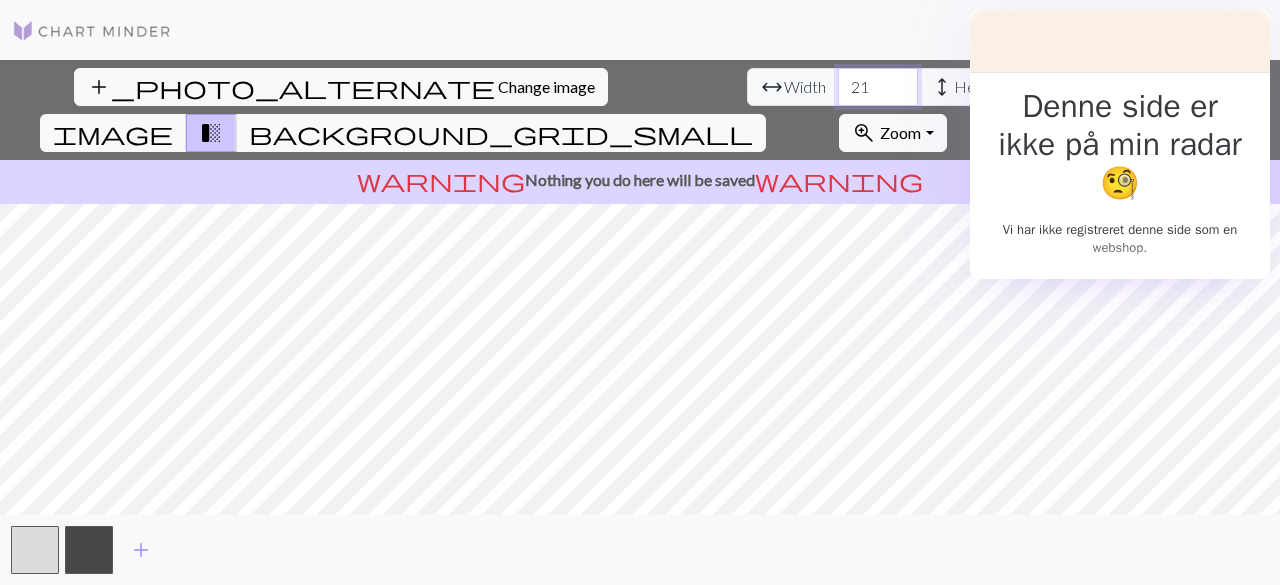 click on "21" at bounding box center (878, 87) 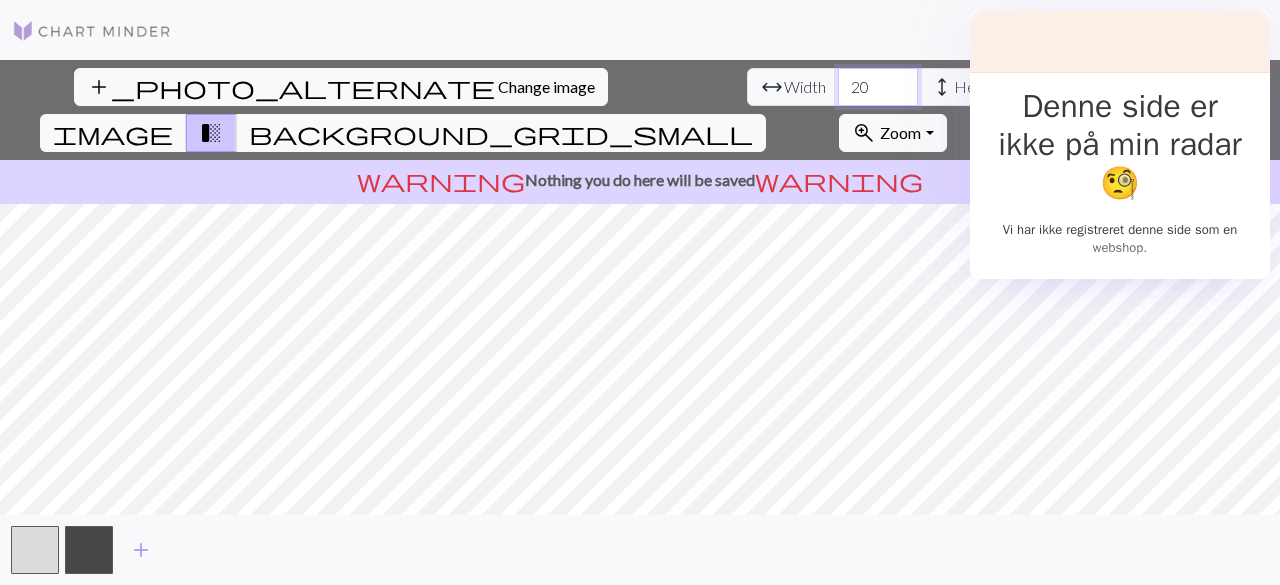 click on "20" at bounding box center [878, 87] 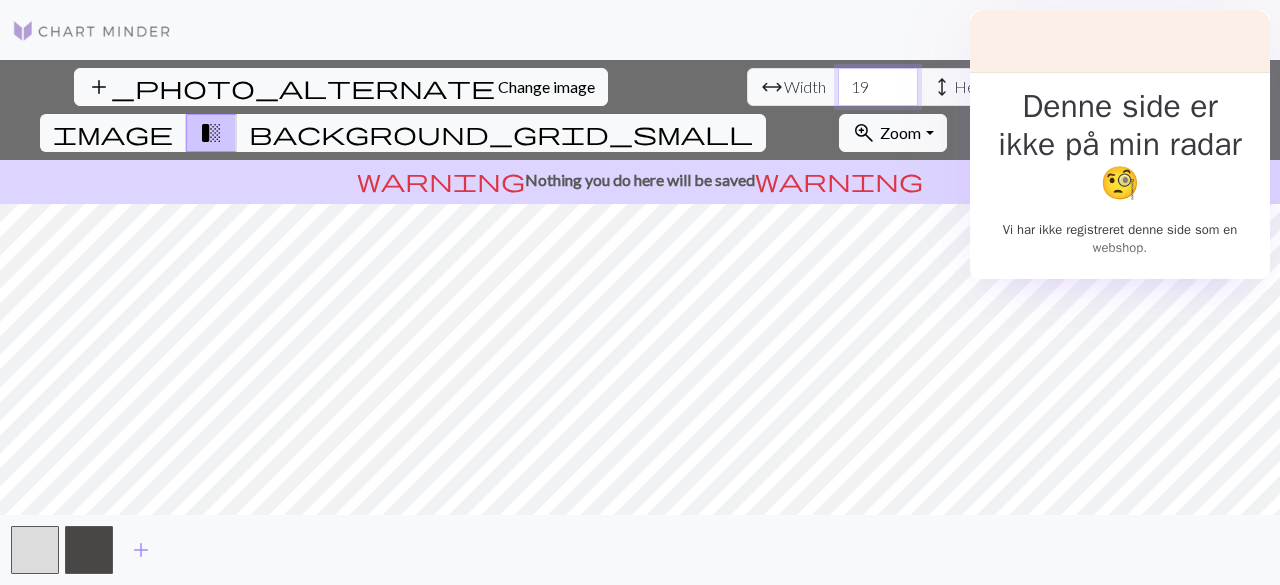 click on "19" at bounding box center (878, 87) 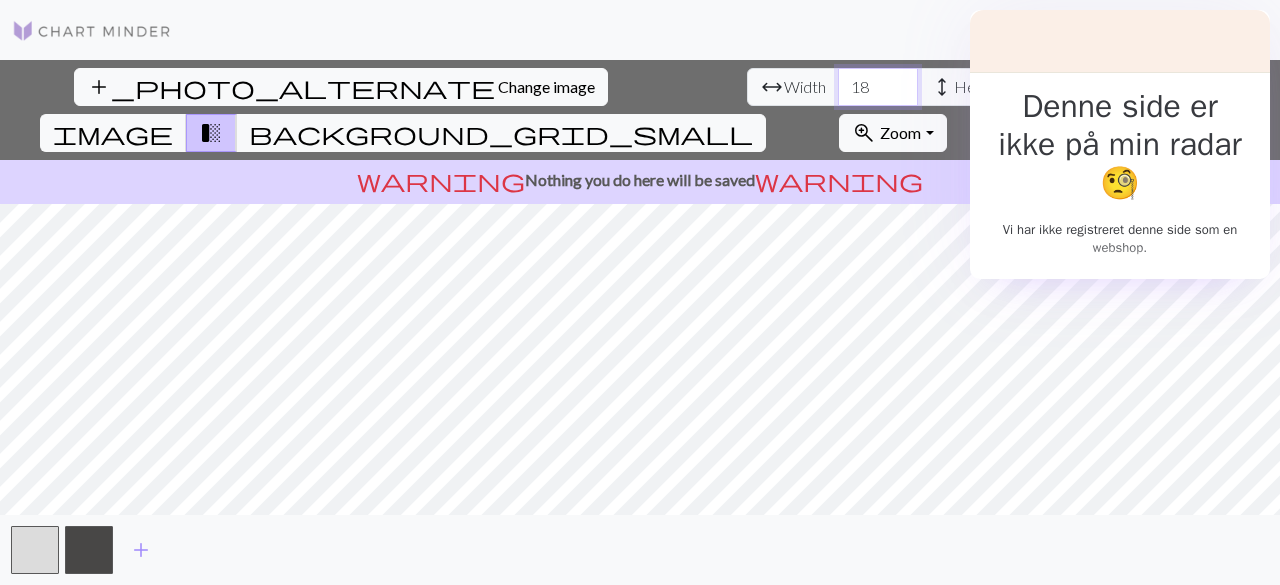 click on "18" at bounding box center (878, 87) 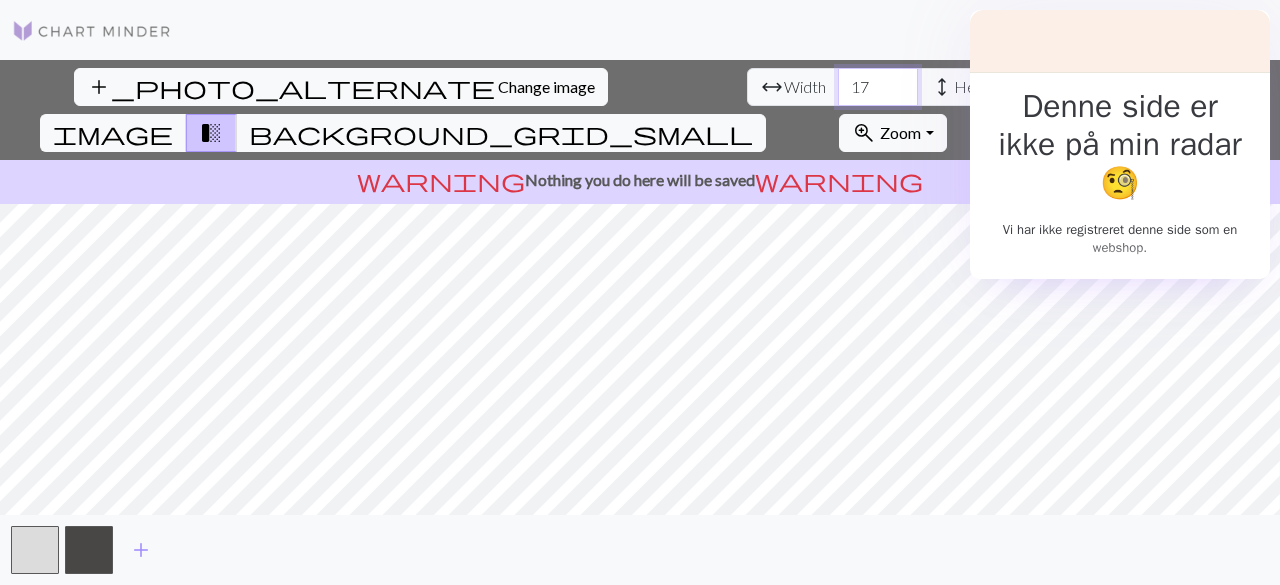 click on "17" at bounding box center [878, 87] 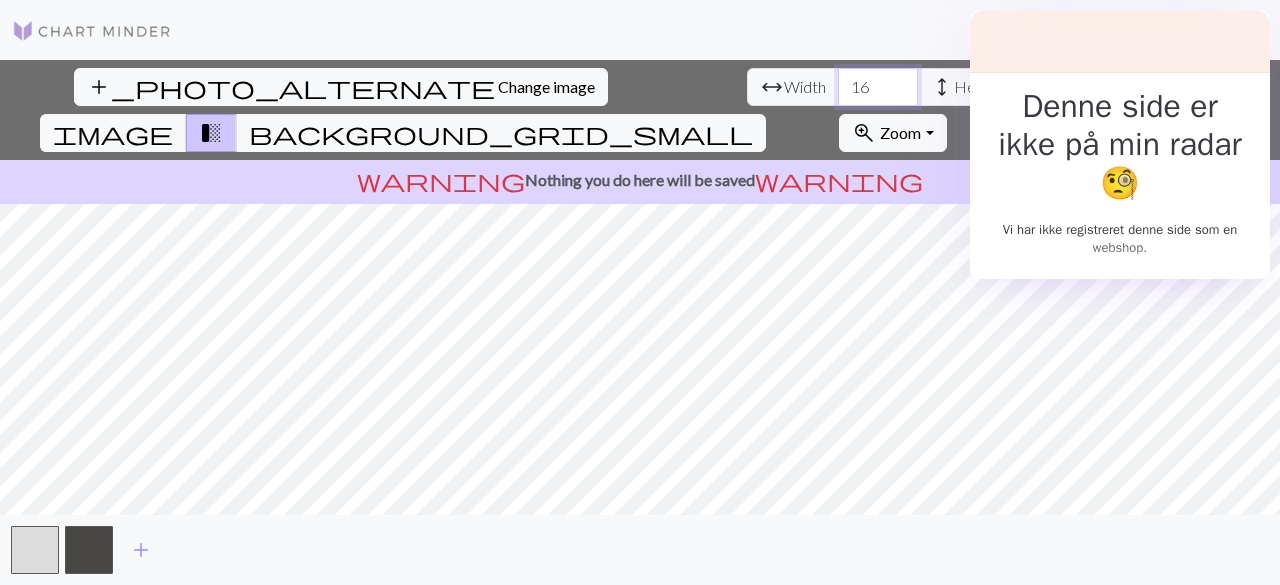 click on "16" at bounding box center (878, 87) 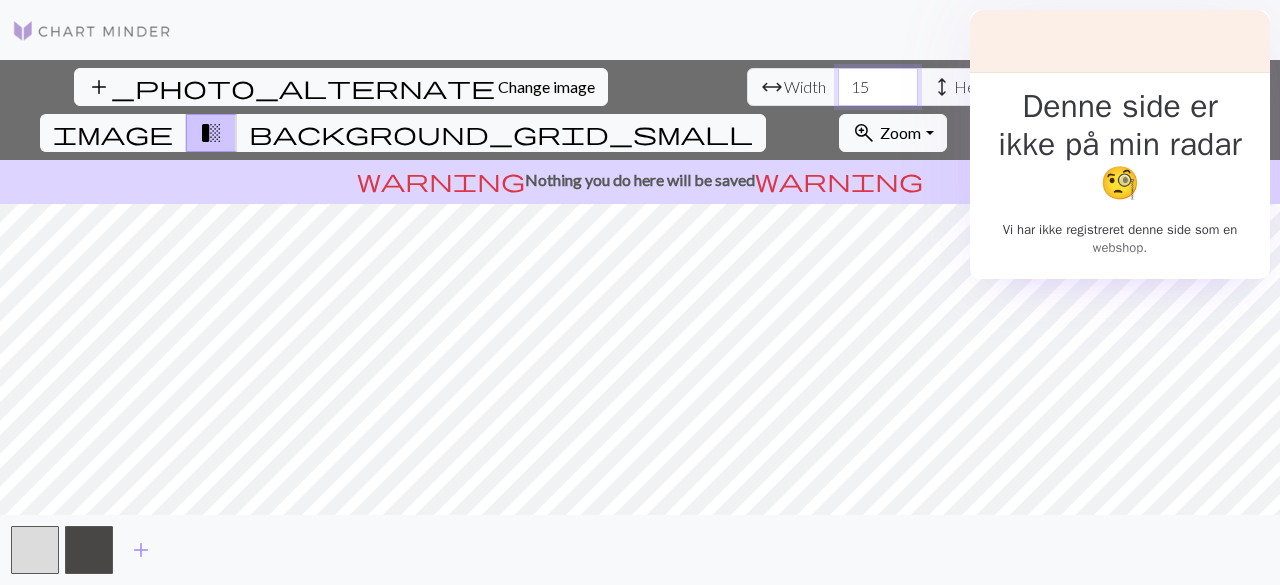 click on "15" at bounding box center [878, 87] 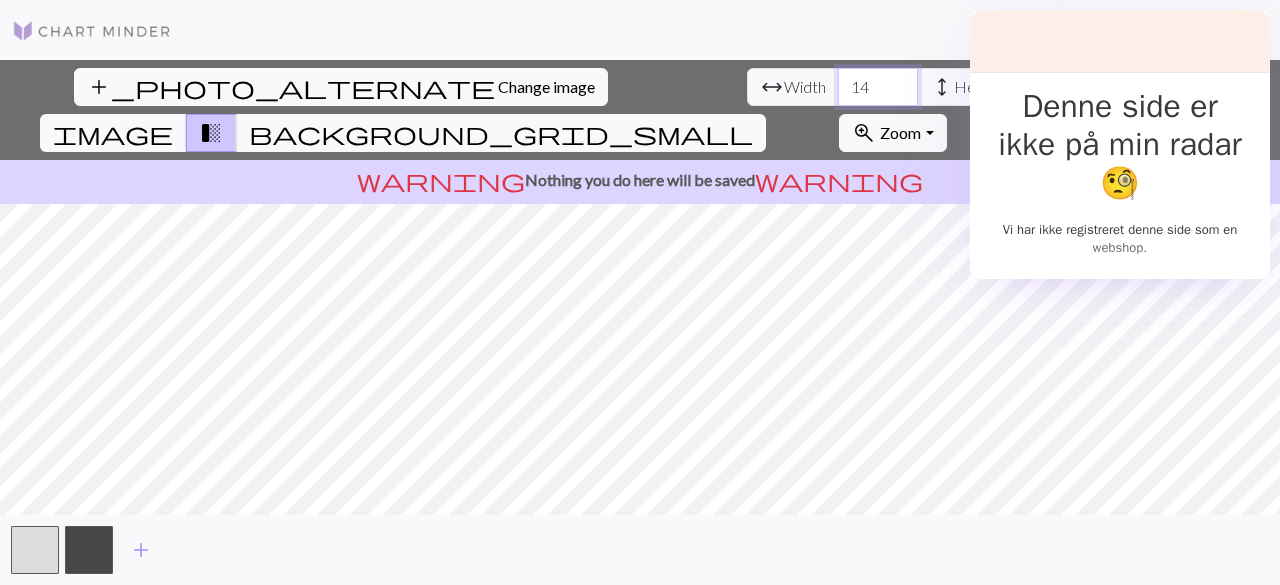 click on "14" at bounding box center [878, 87] 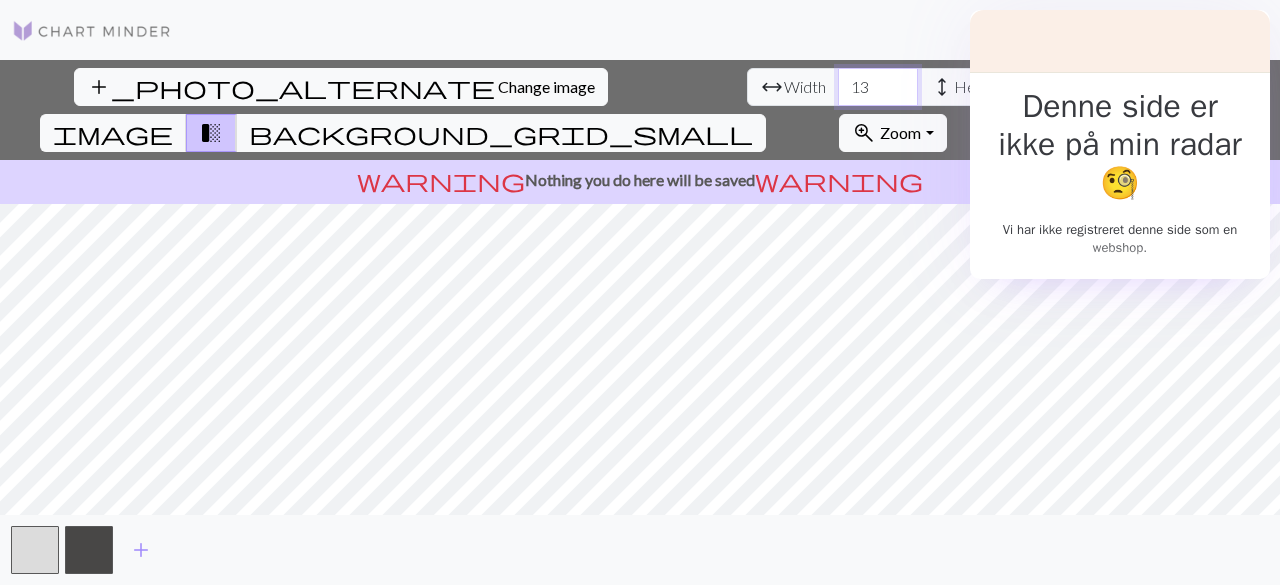 click on "13" at bounding box center (878, 87) 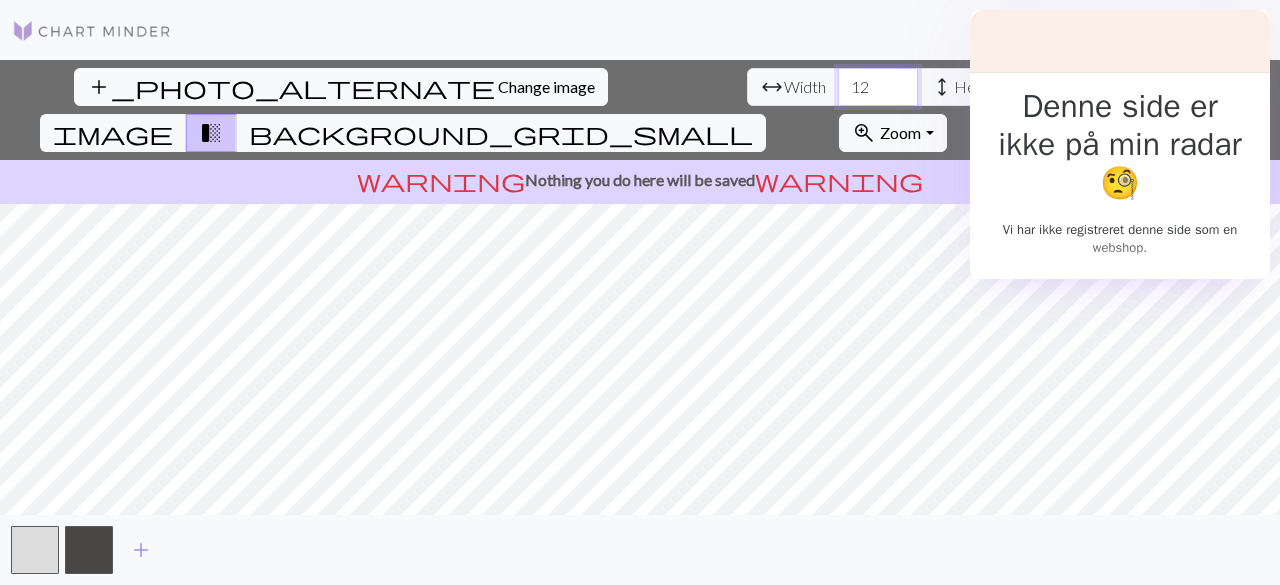 click on "12" at bounding box center [878, 87] 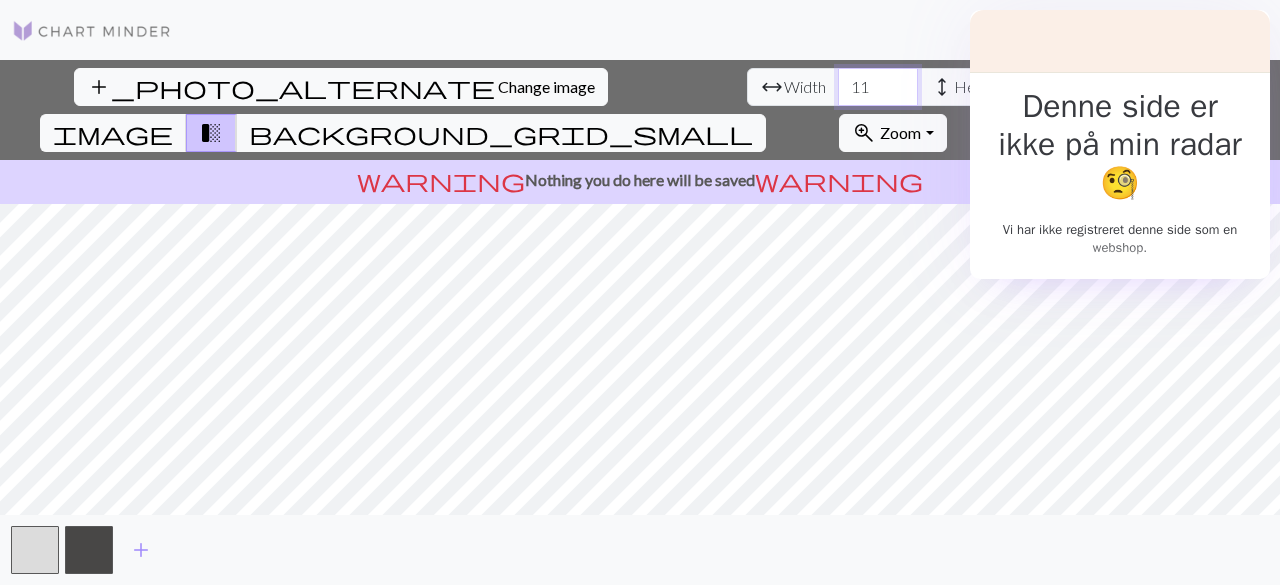 click on "11" at bounding box center [878, 87] 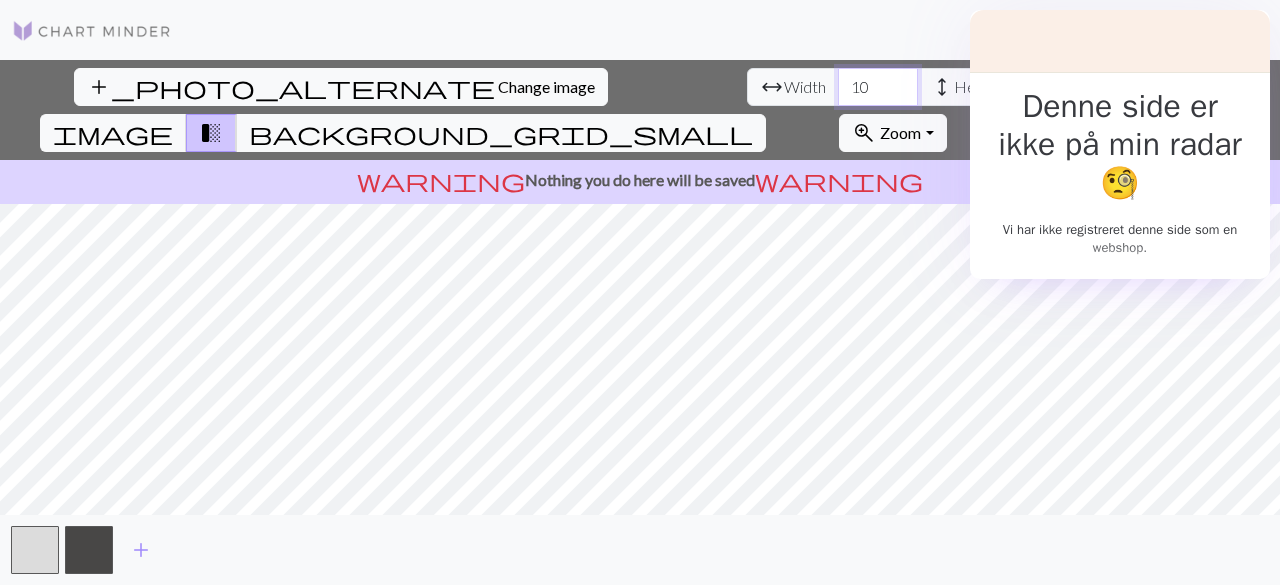 click on "10" at bounding box center (878, 87) 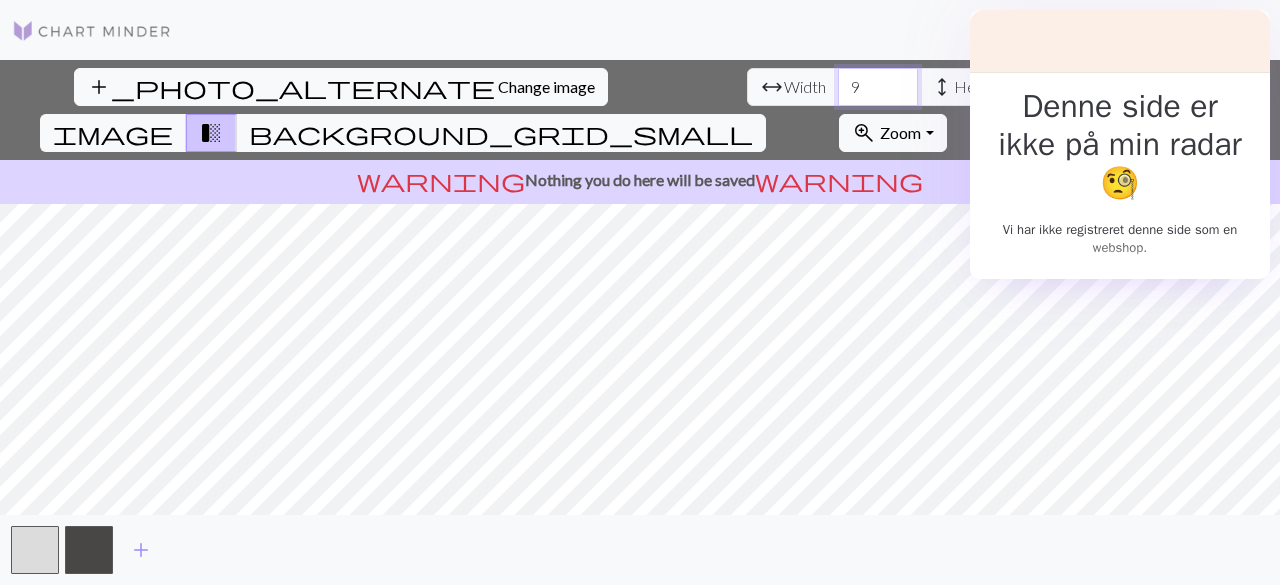 click on "9" at bounding box center (878, 87) 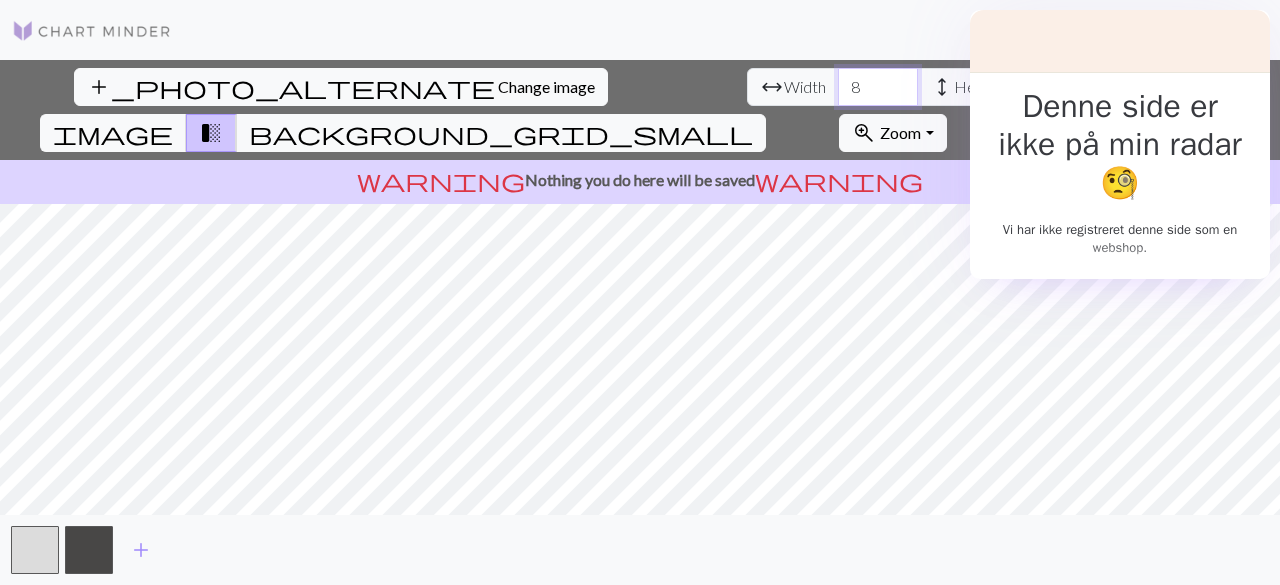 click on "8" at bounding box center [878, 87] 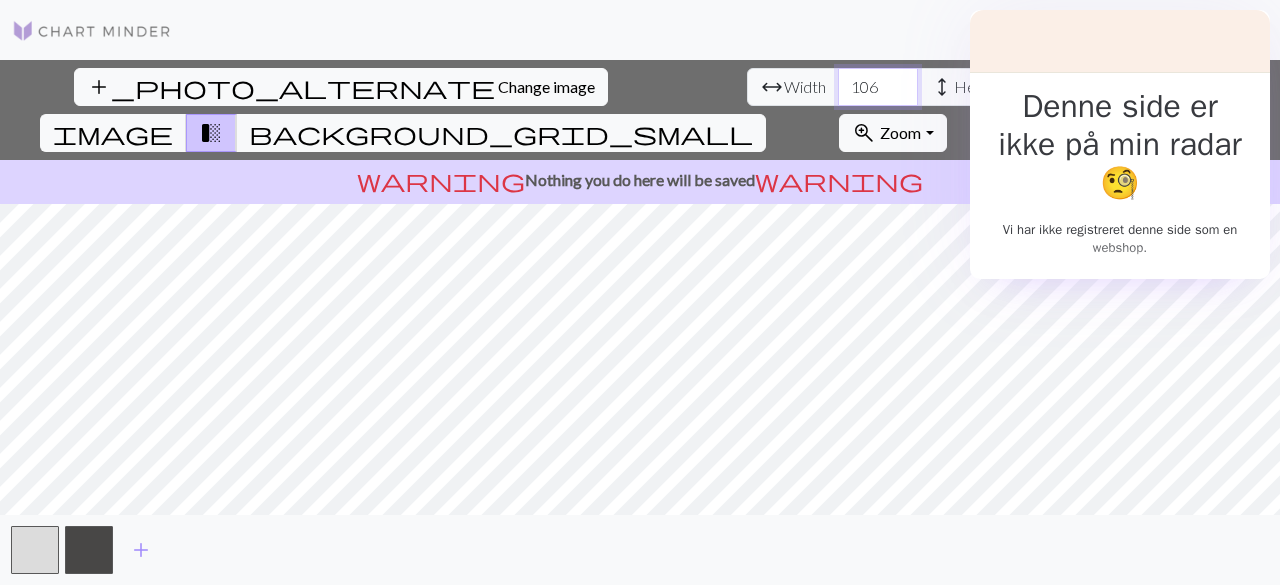 click on "107" at bounding box center [878, 87] 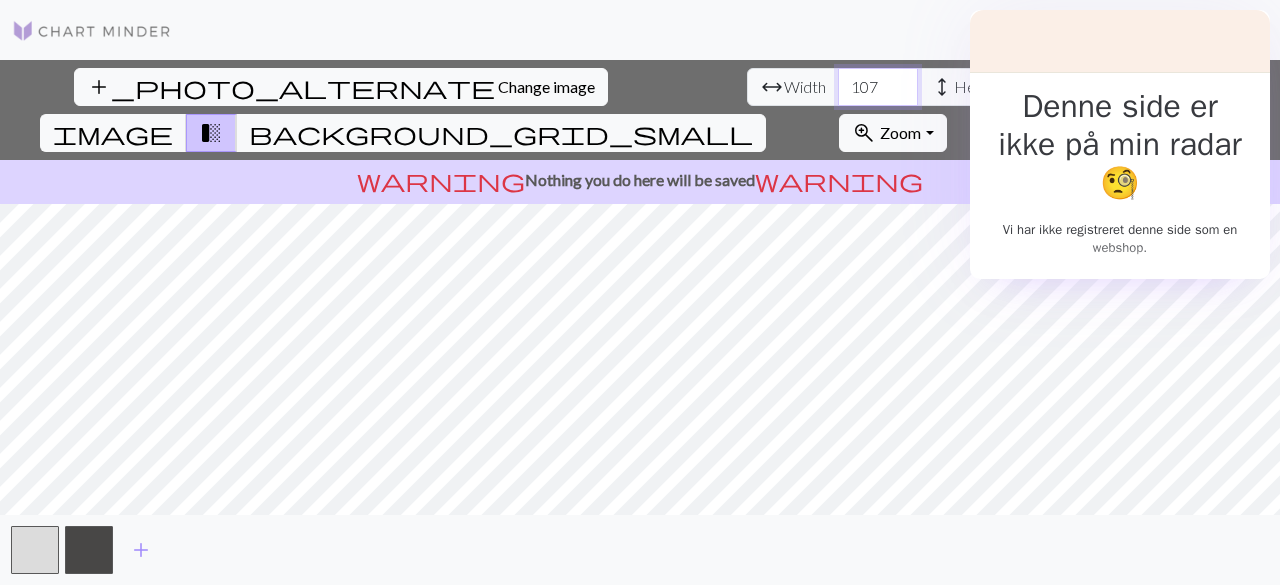 click on "107" at bounding box center (878, 87) 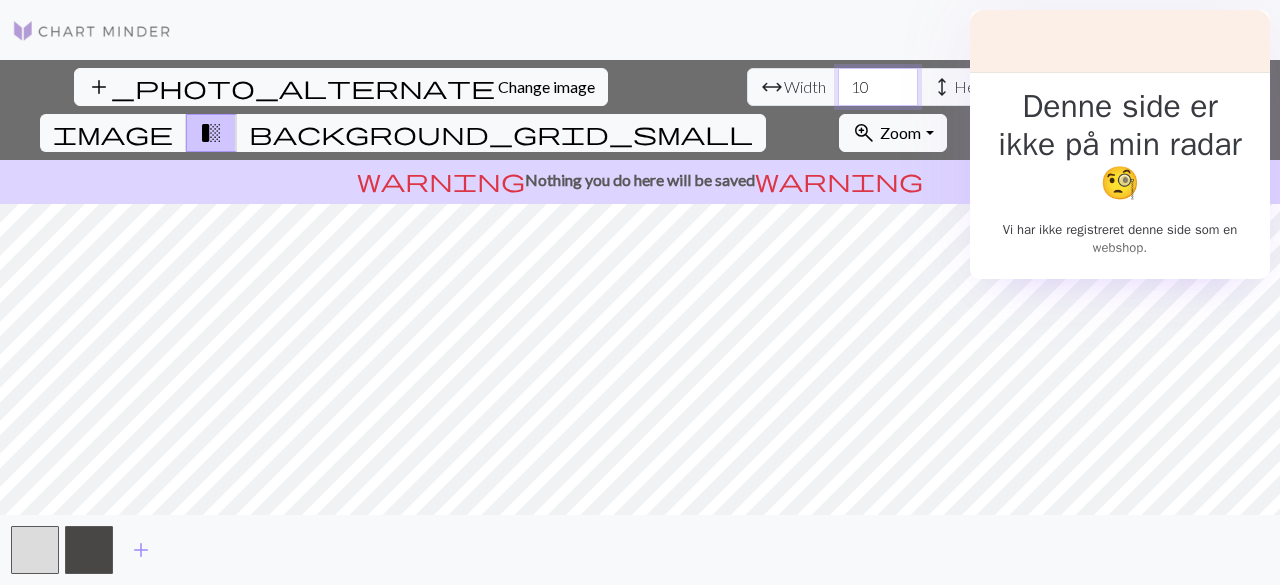 type on "1" 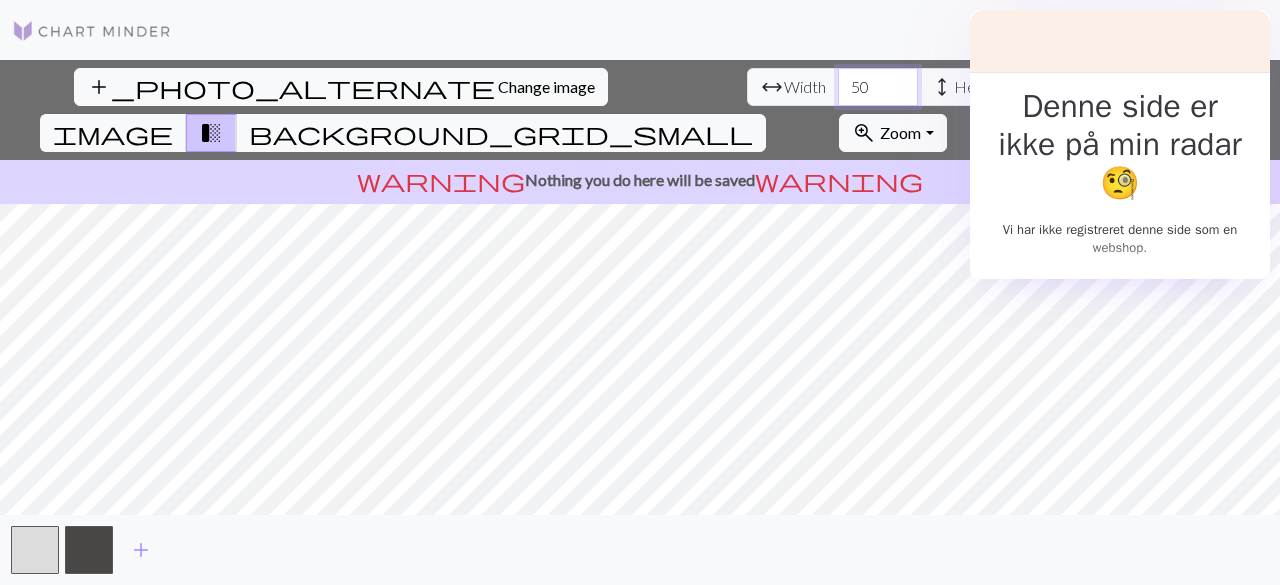 type on "5" 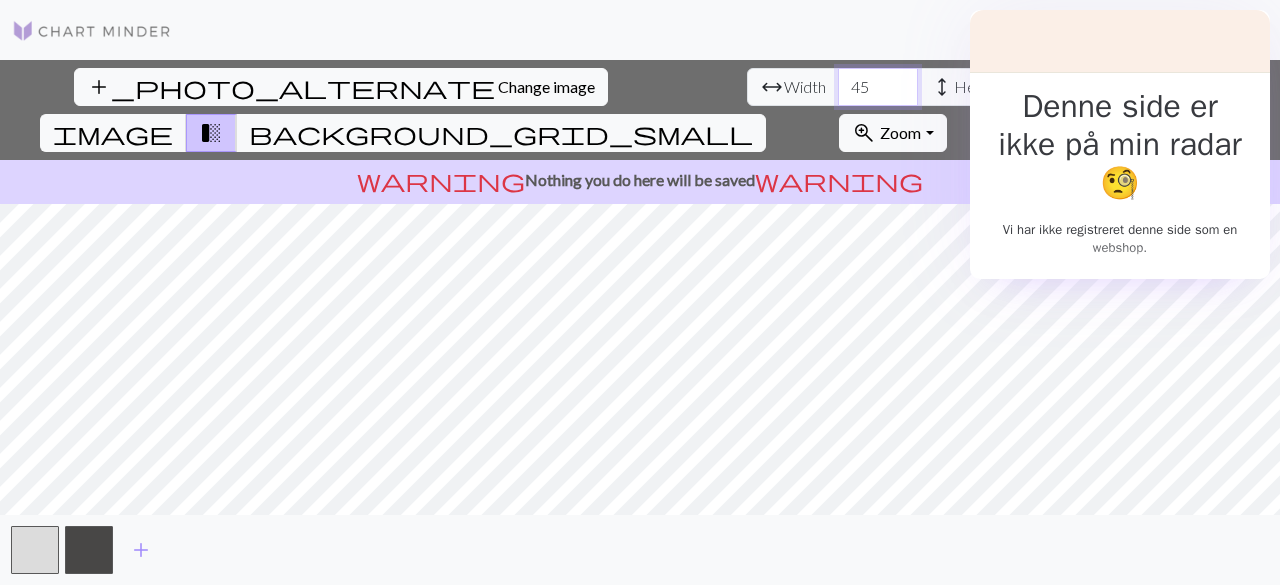type on "4" 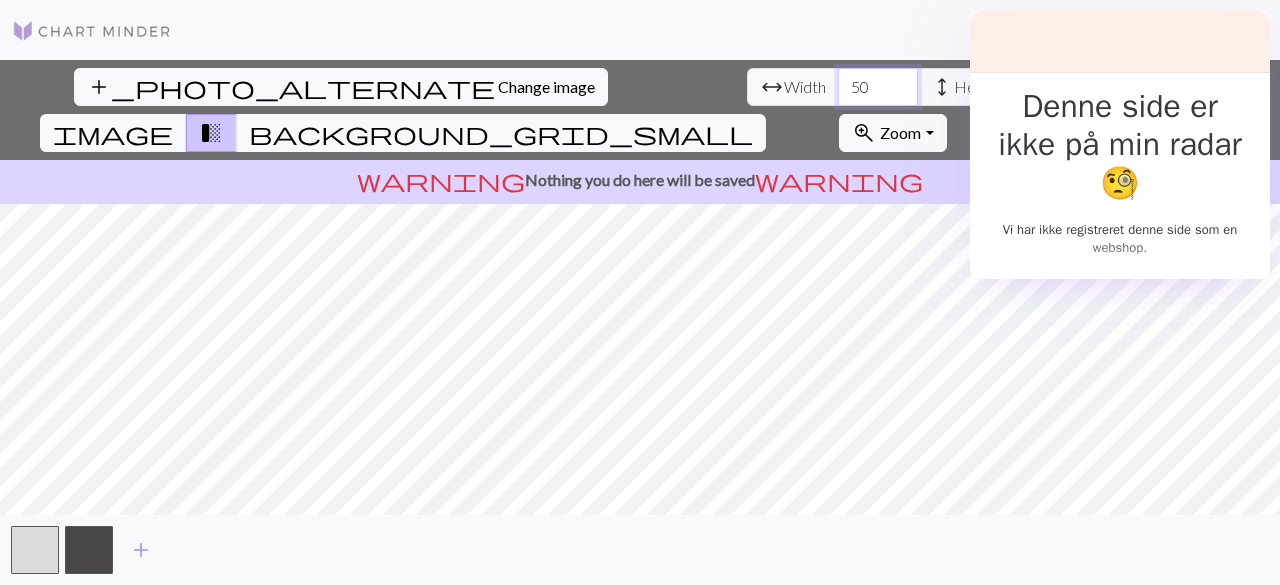 type on "50" 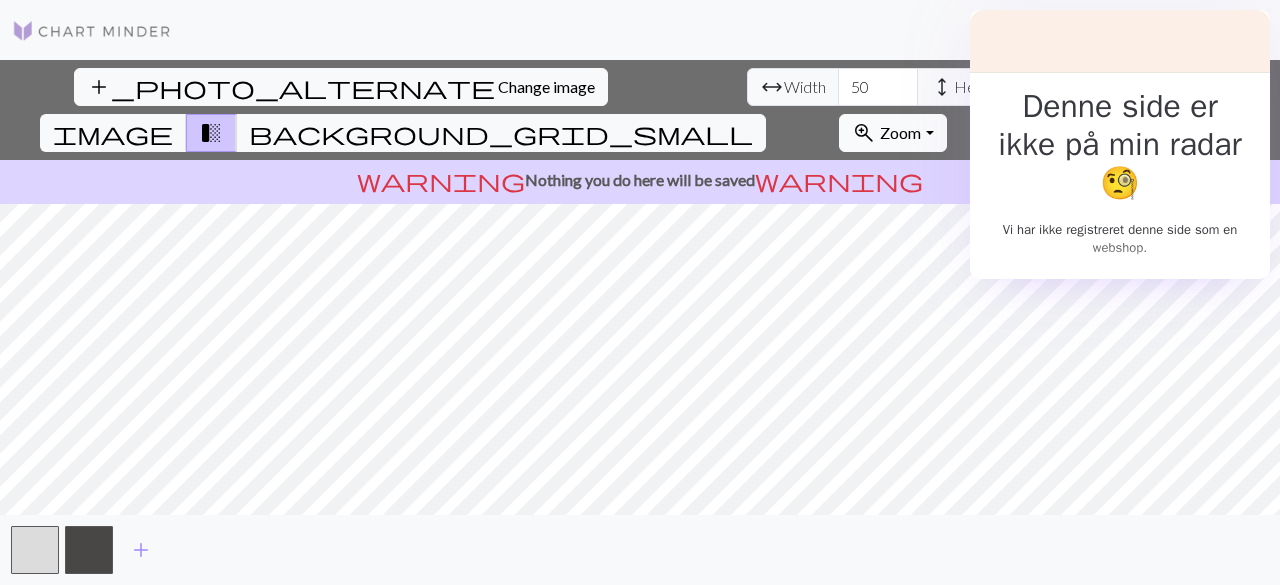click on "zoom_in" at bounding box center [864, 133] 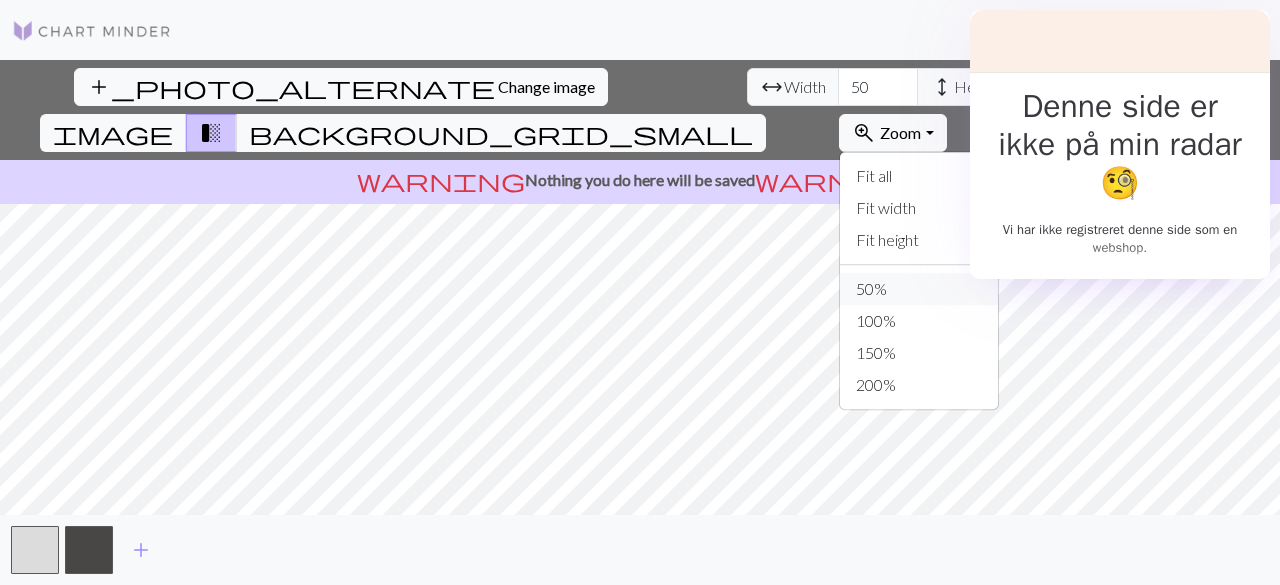 click on "50%" at bounding box center (919, 289) 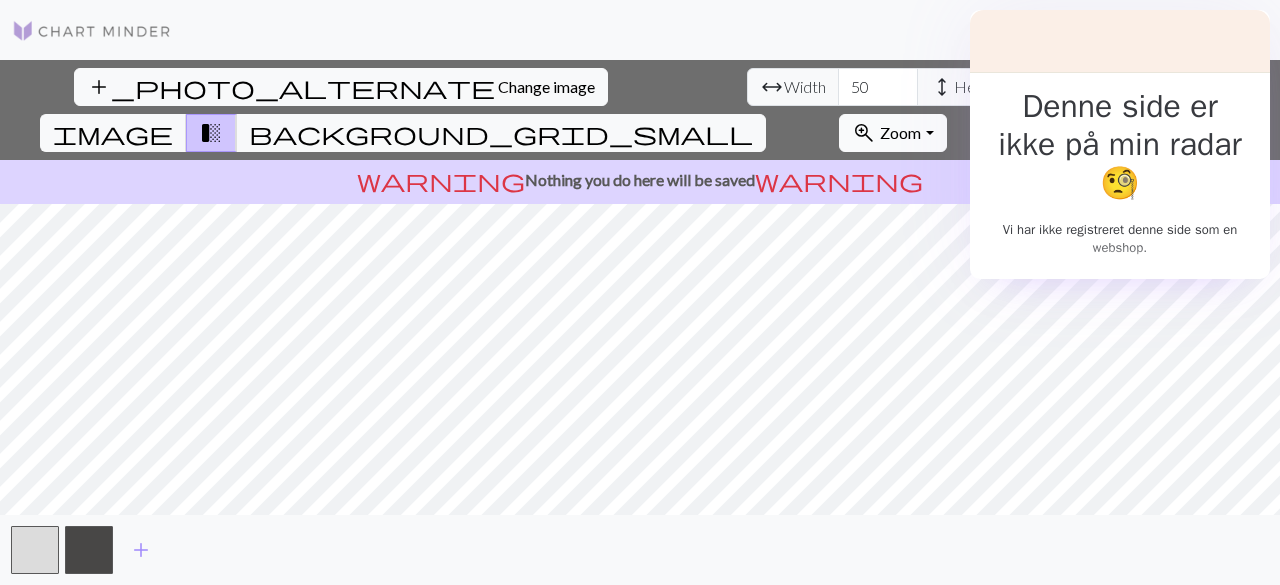 click on "Zoom" at bounding box center (900, 132) 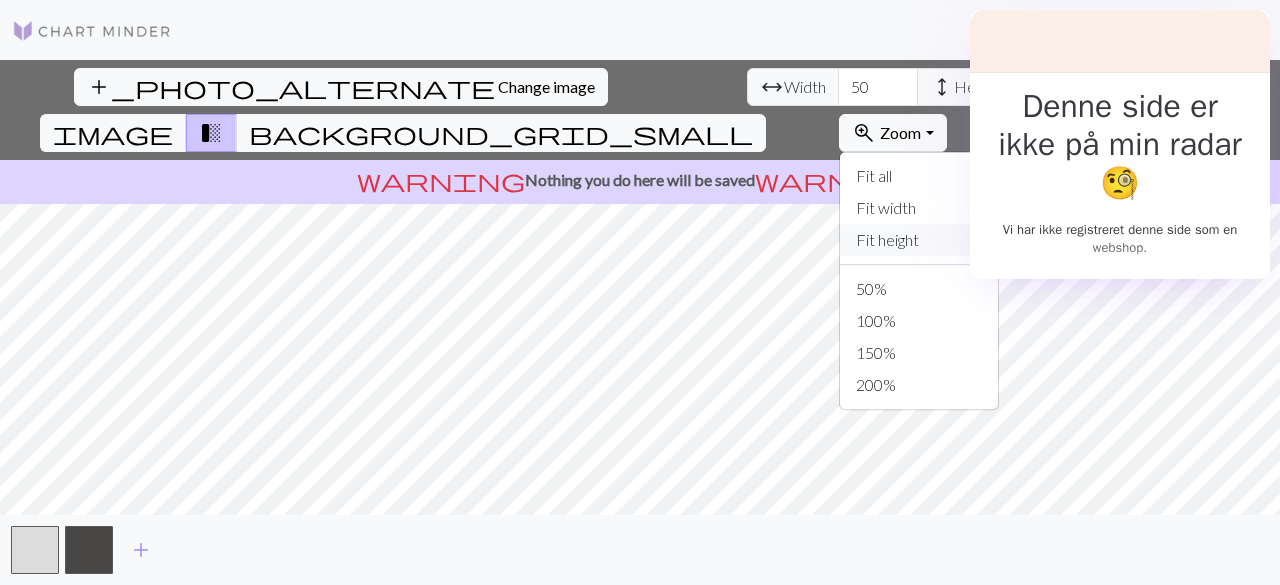 click on "Fit height" at bounding box center (919, 240) 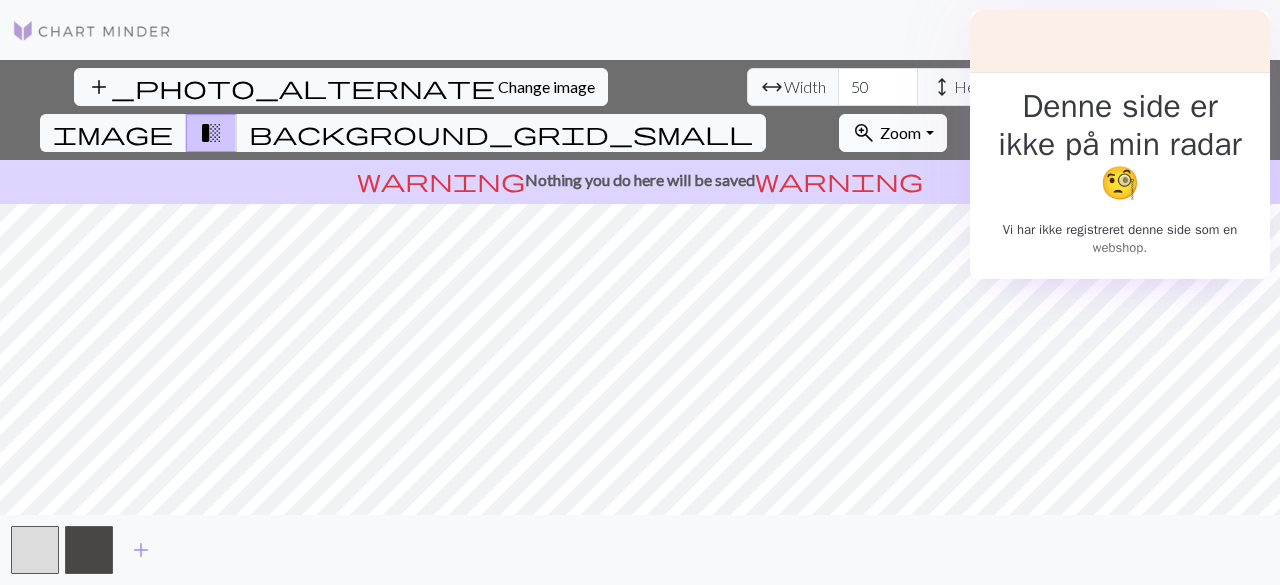 click on "zoom_in Zoom Zoom" at bounding box center (892, 133) 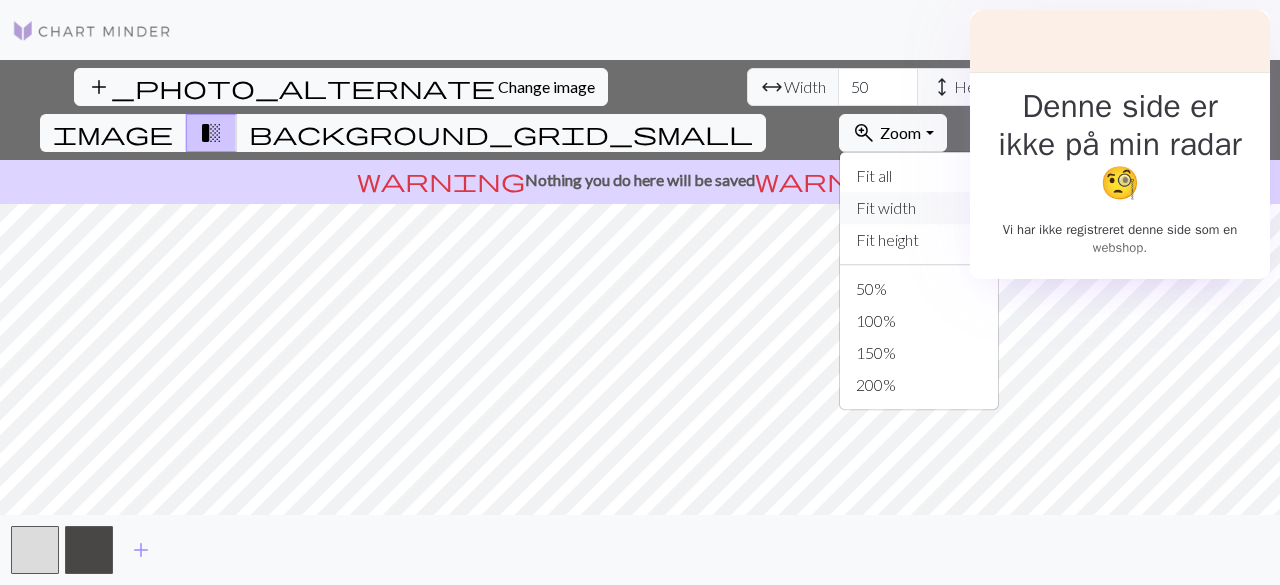 click on "Fit width" at bounding box center [919, 208] 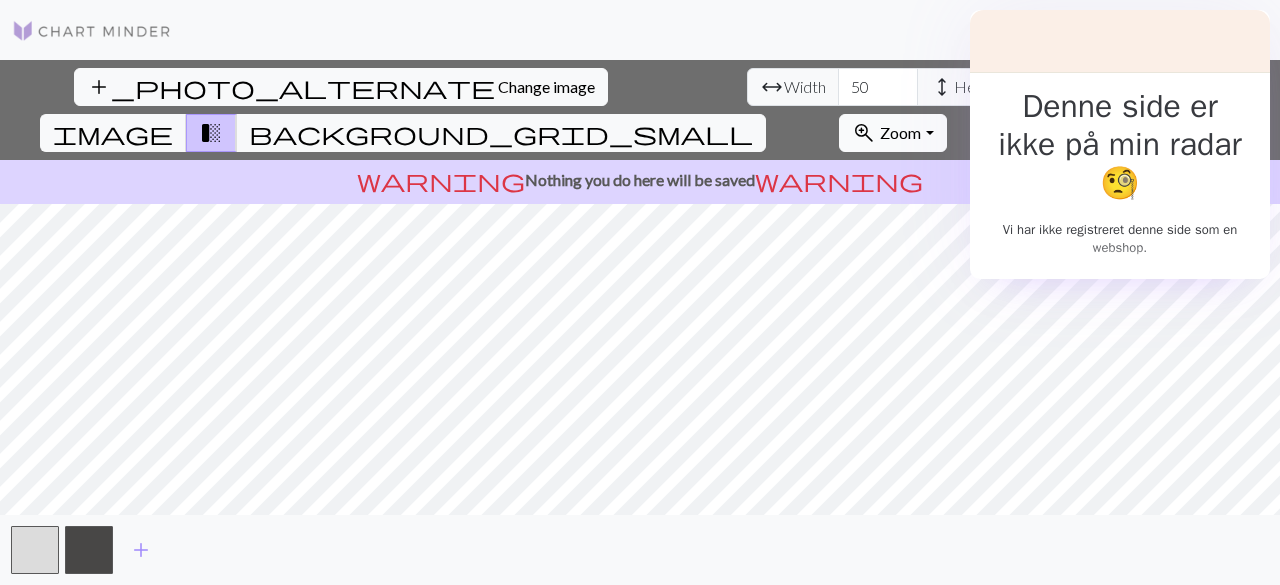 click on "zoom_in" at bounding box center [864, 133] 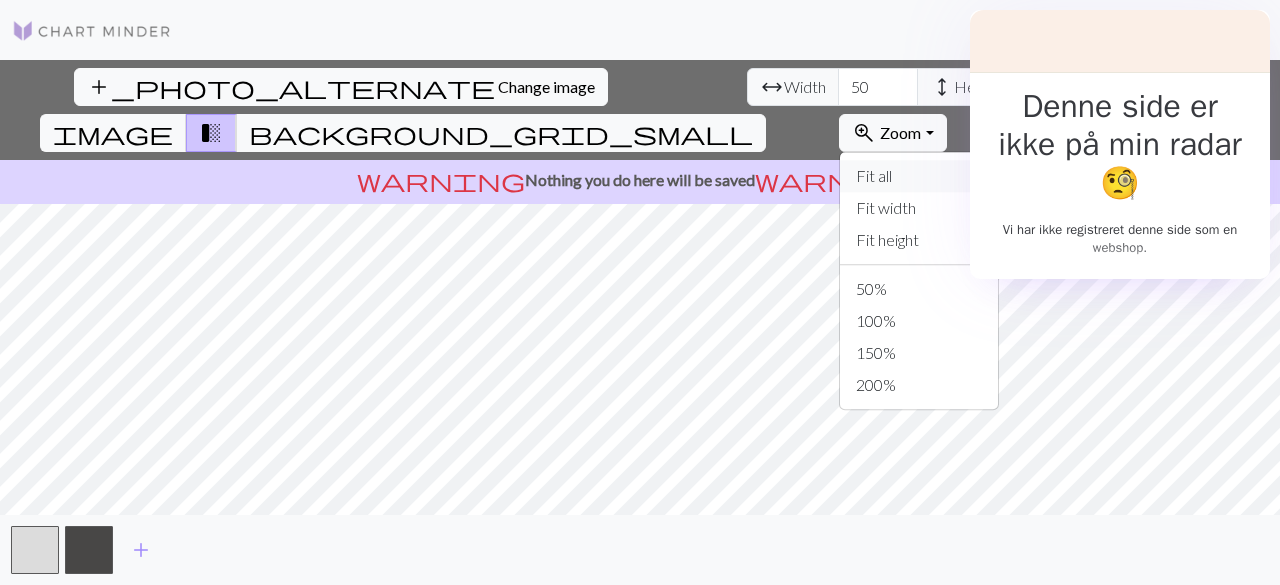 click on "Fit all" at bounding box center [919, 176] 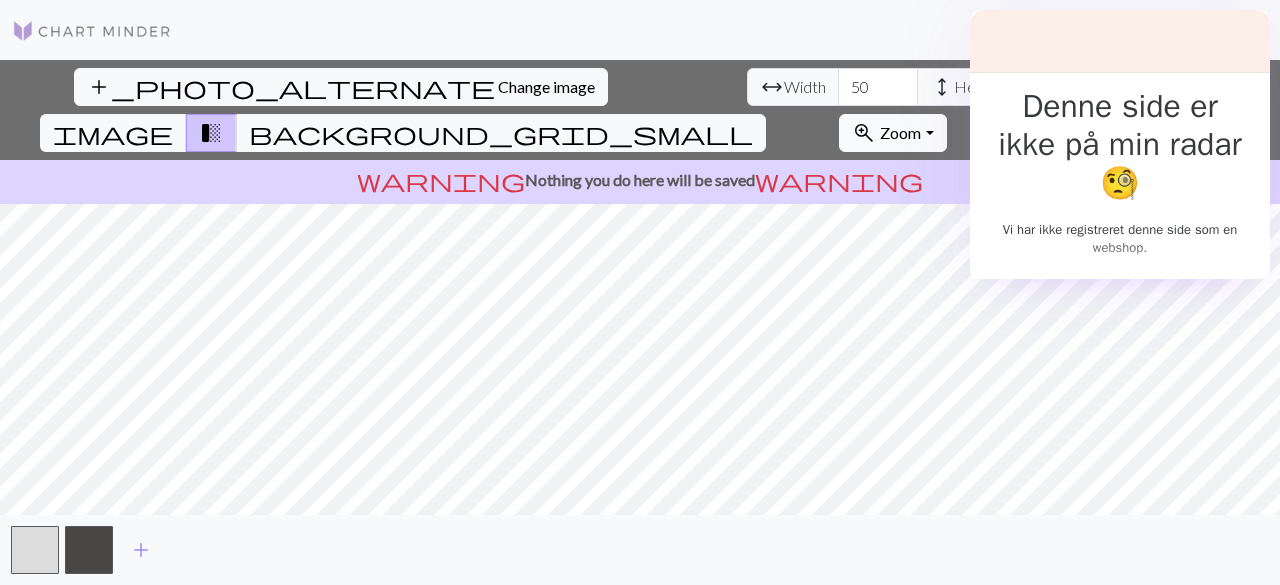 click on "zoom_in" at bounding box center (864, 133) 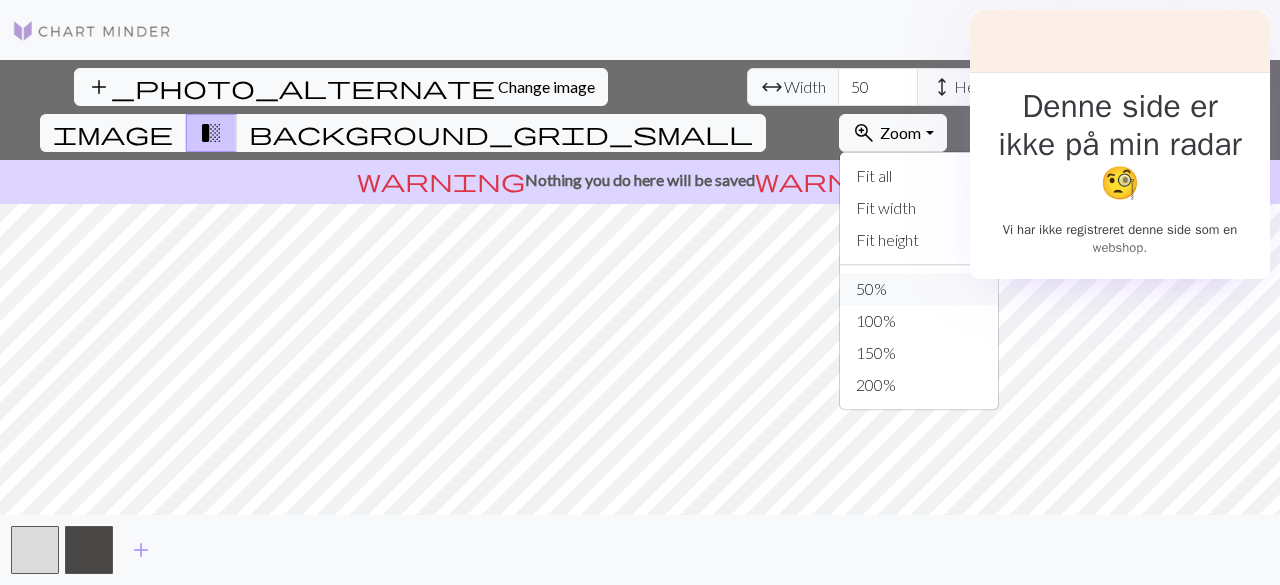 click on "50%" at bounding box center (919, 289) 